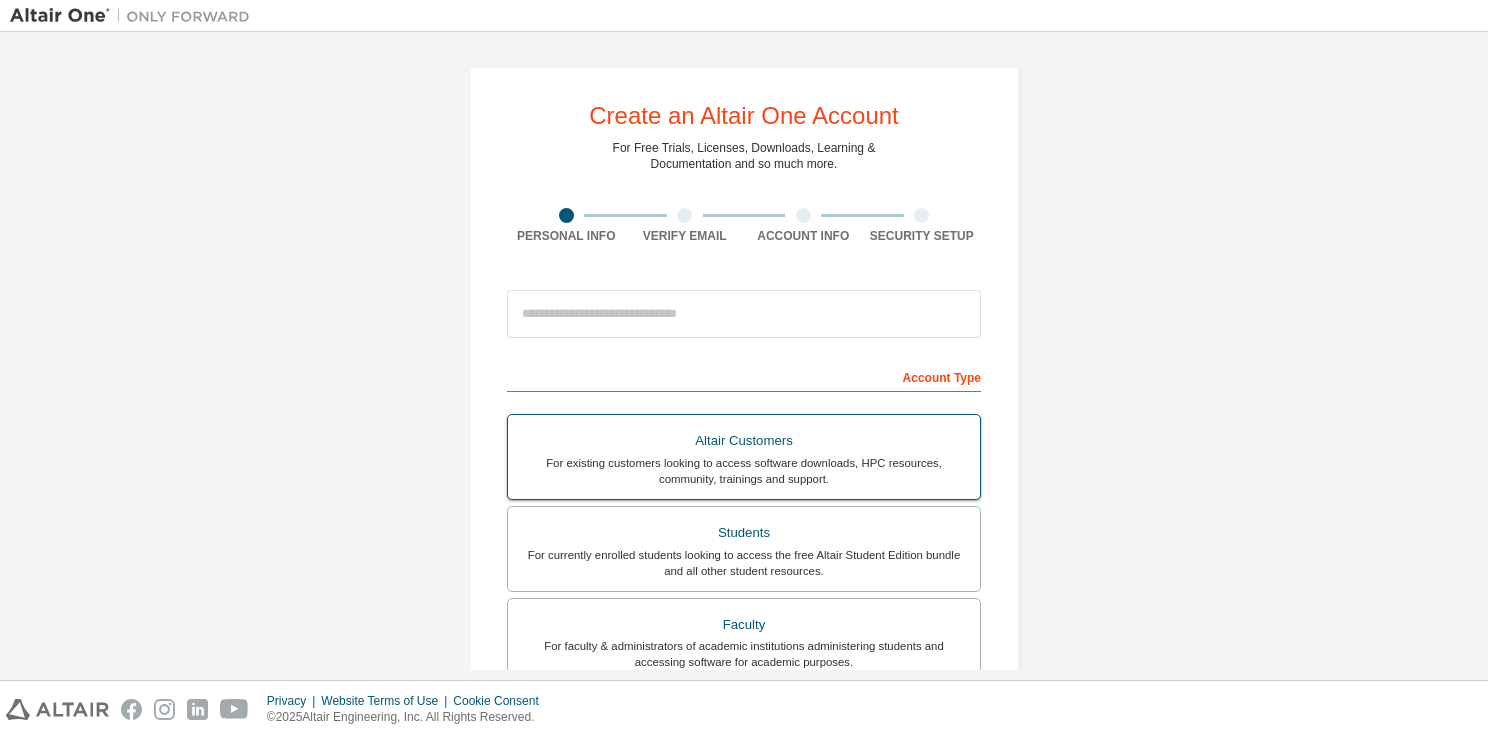 scroll, scrollTop: 0, scrollLeft: 0, axis: both 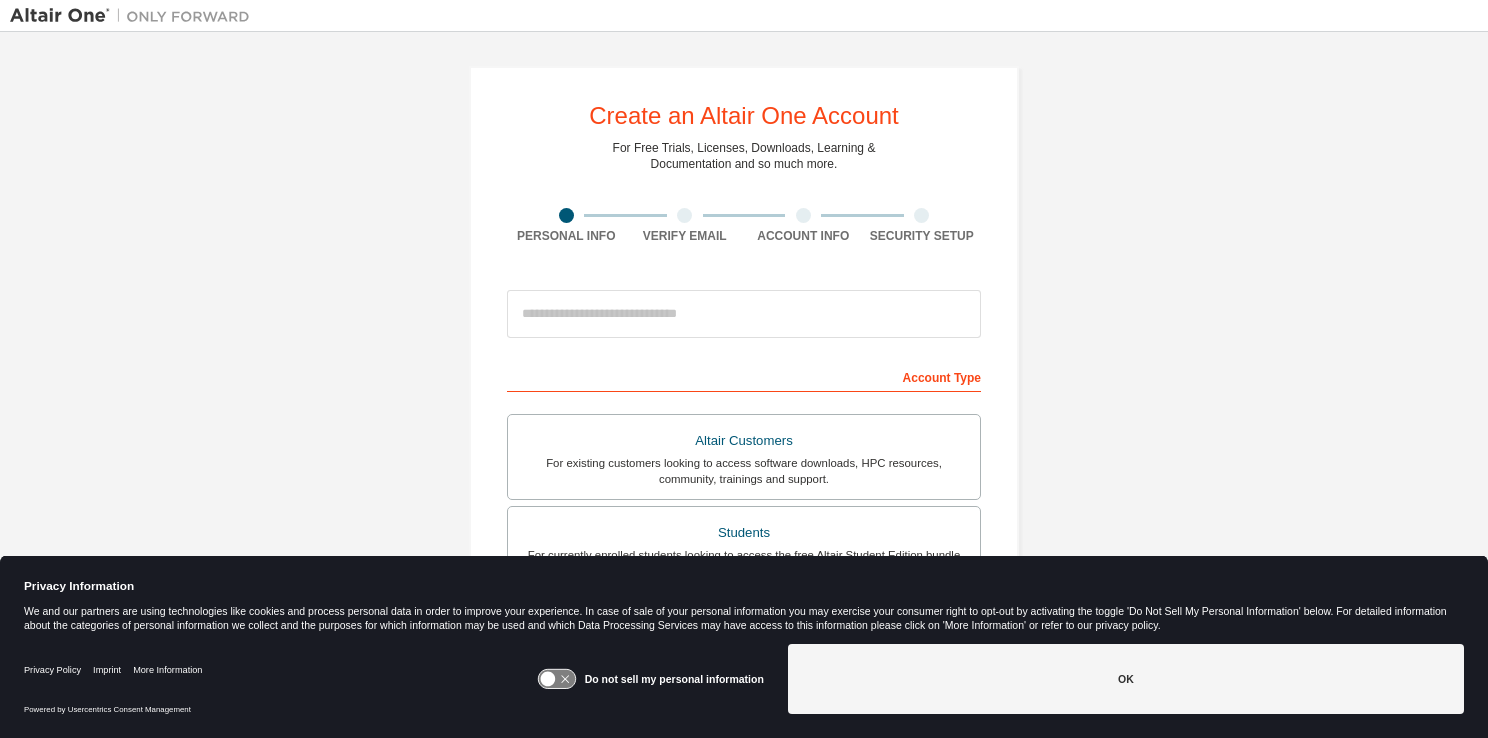 click at bounding box center [744, 314] 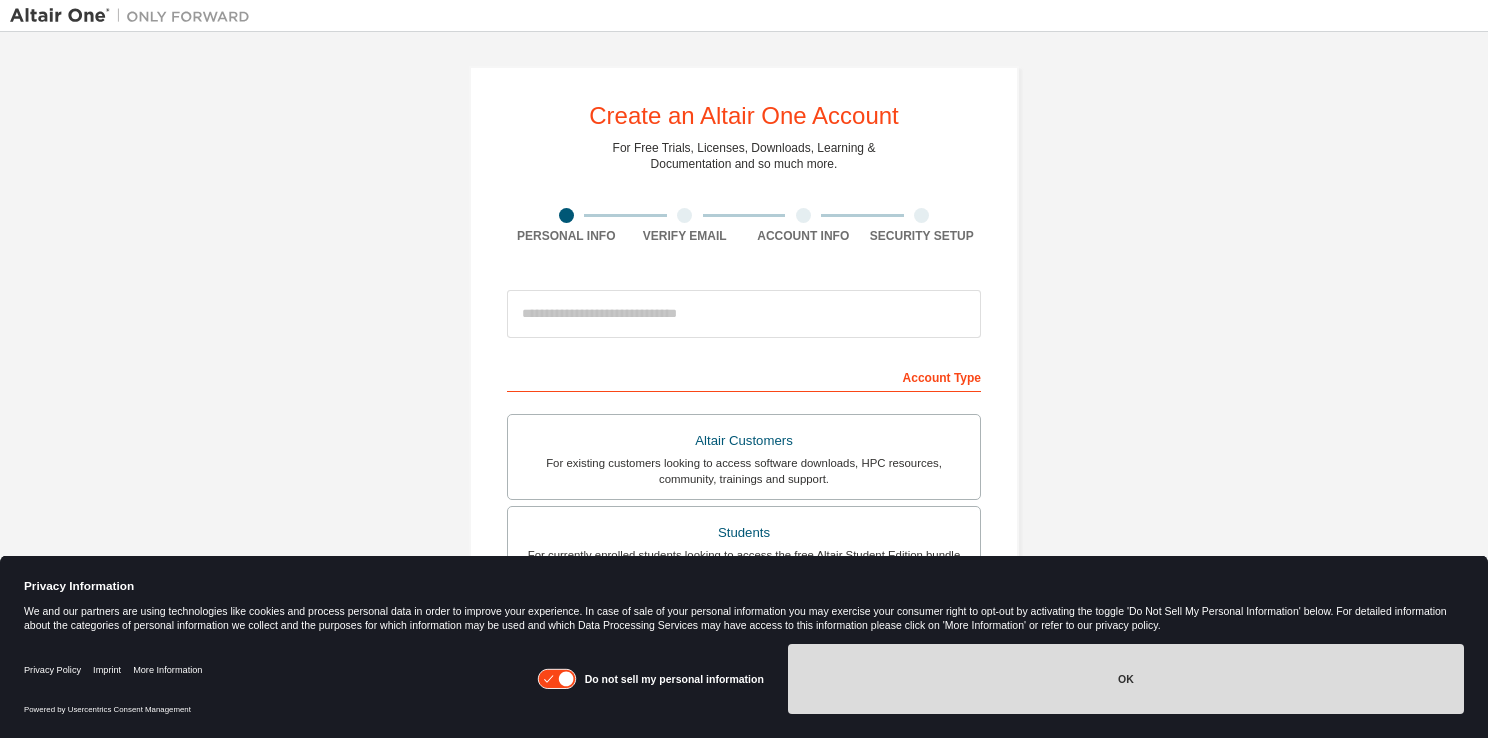 click on "OK" at bounding box center (1126, 679) 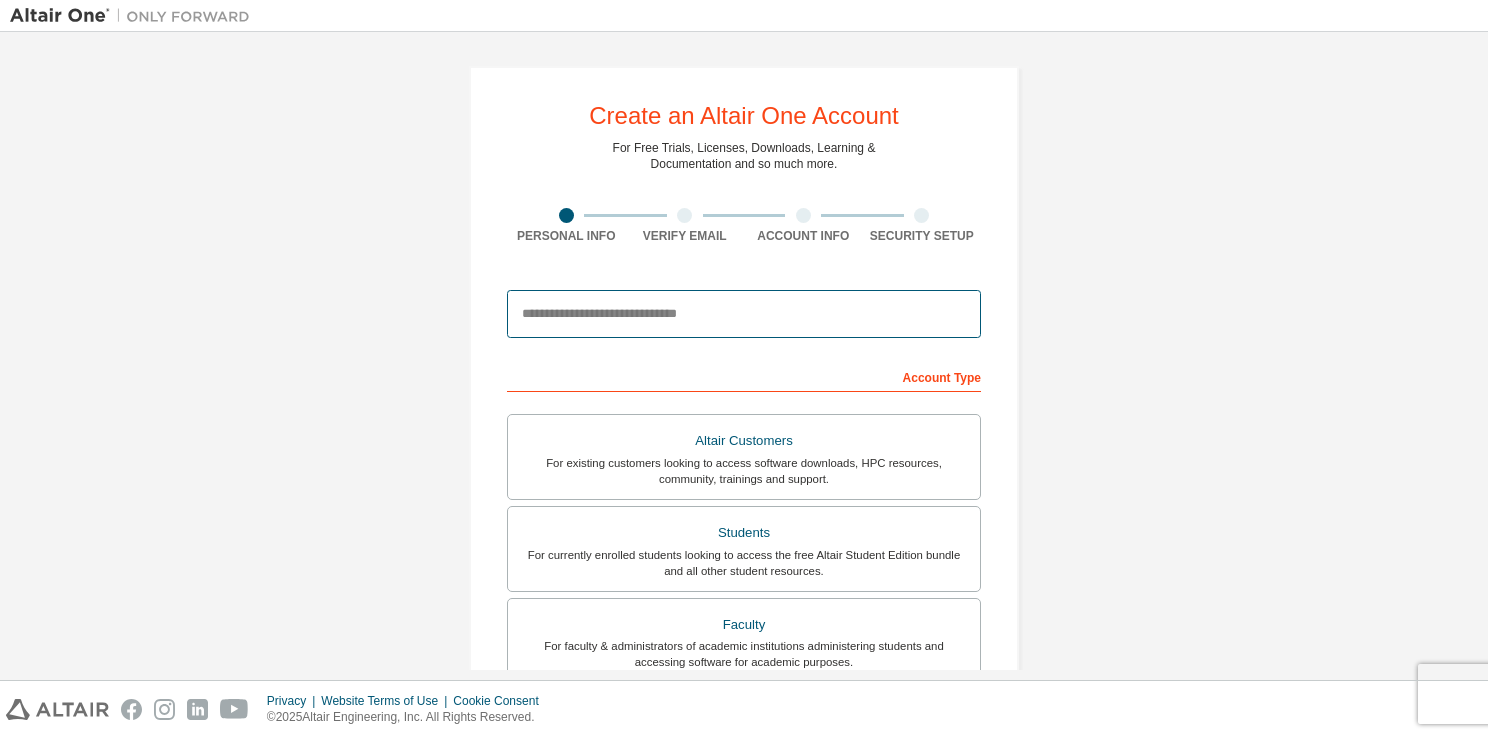 click at bounding box center [744, 314] 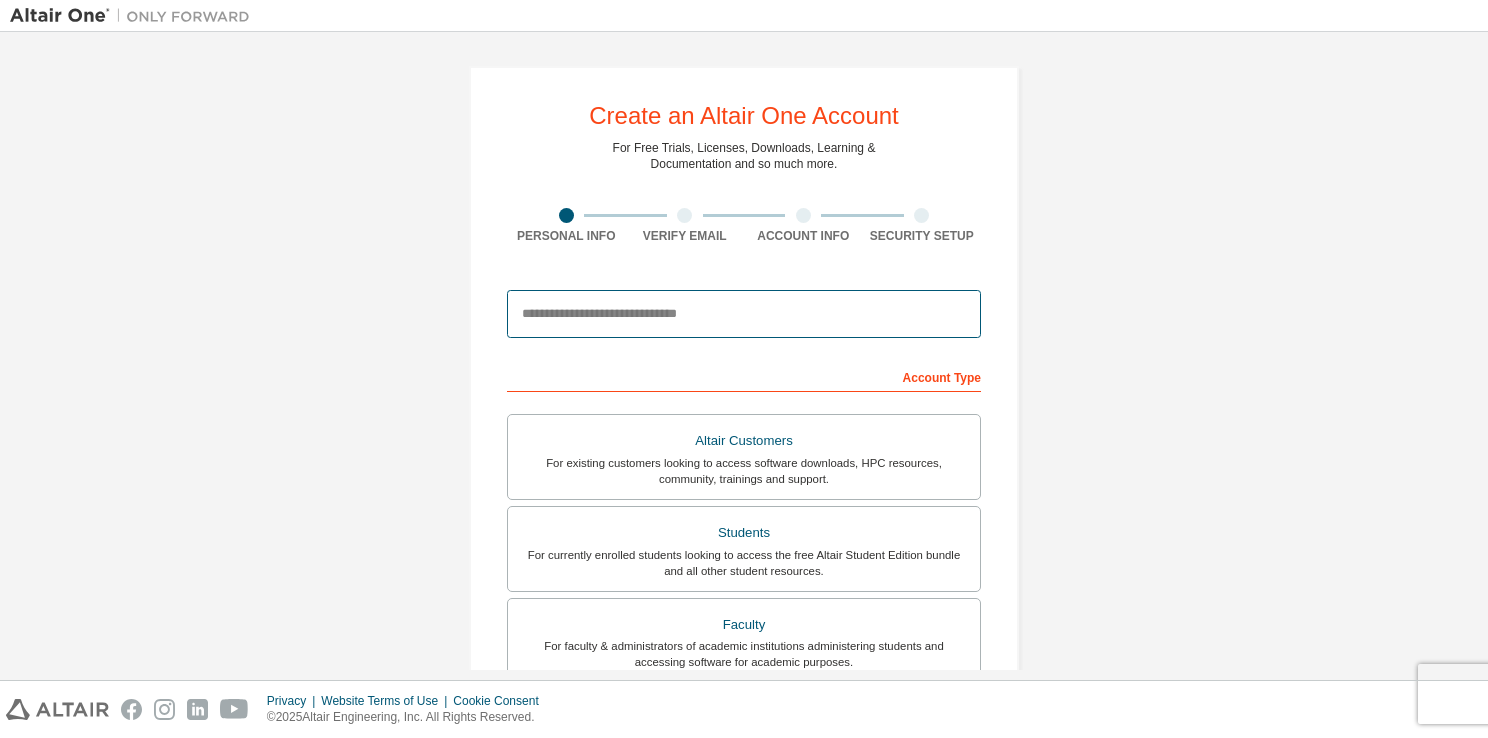 type on "**********" 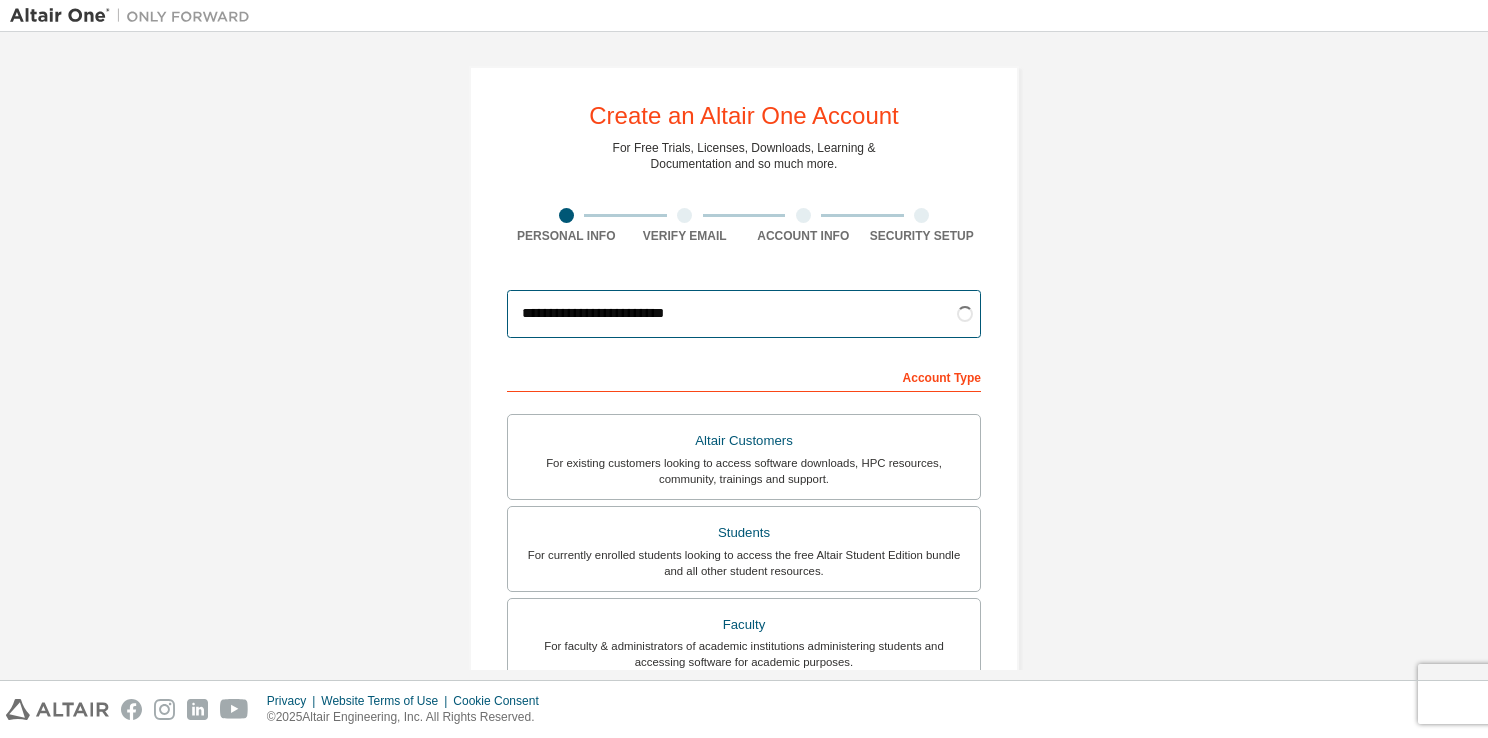 click on "**********" at bounding box center [744, 314] 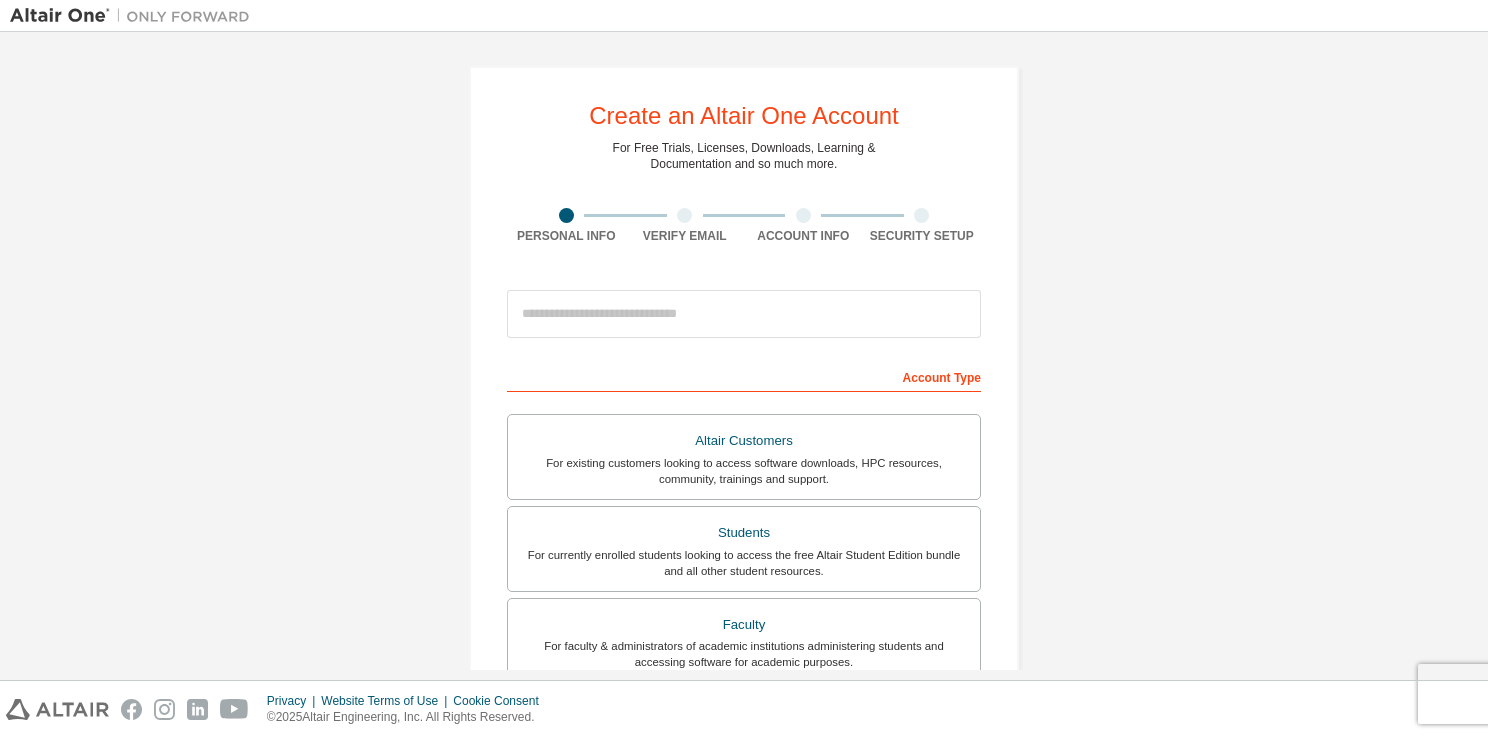 scroll, scrollTop: 0, scrollLeft: 0, axis: both 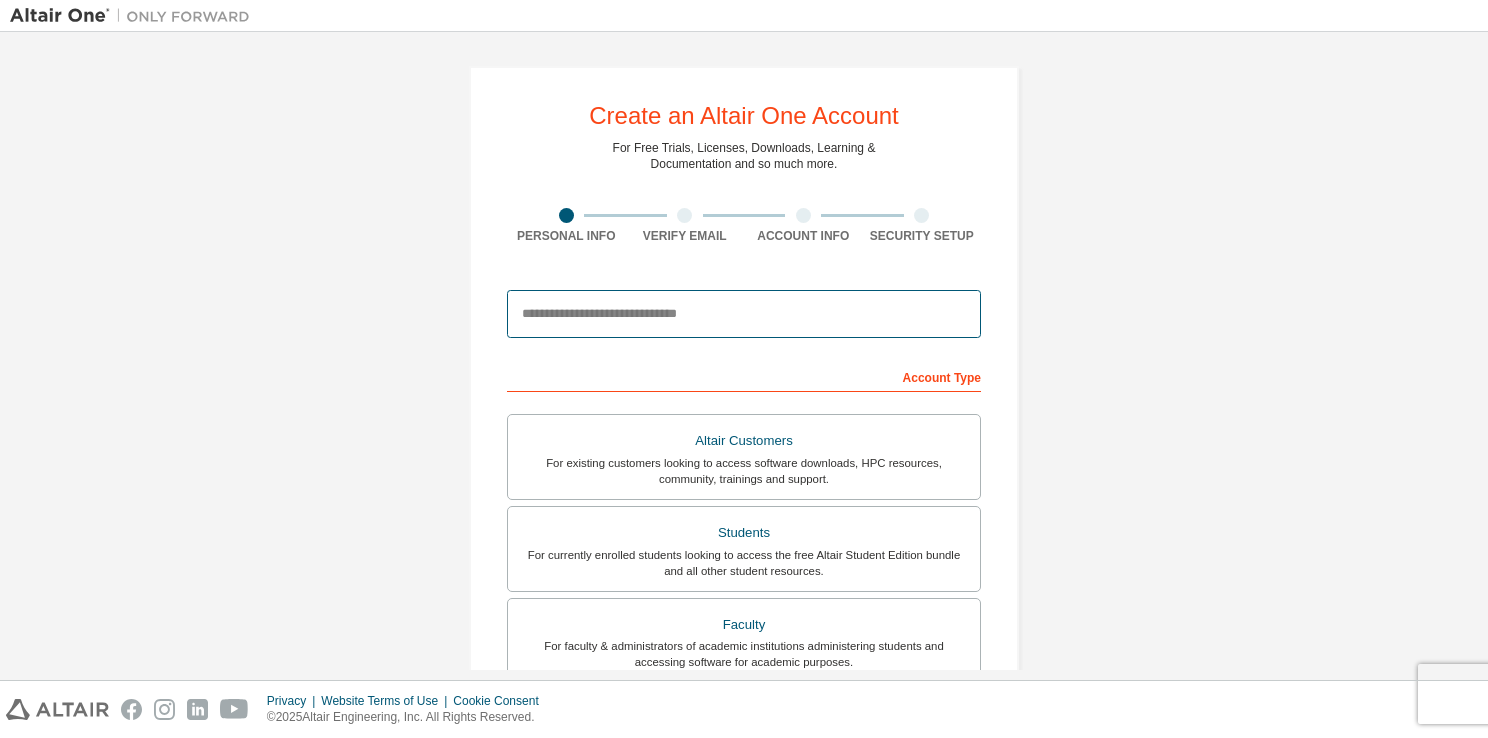 click at bounding box center [744, 314] 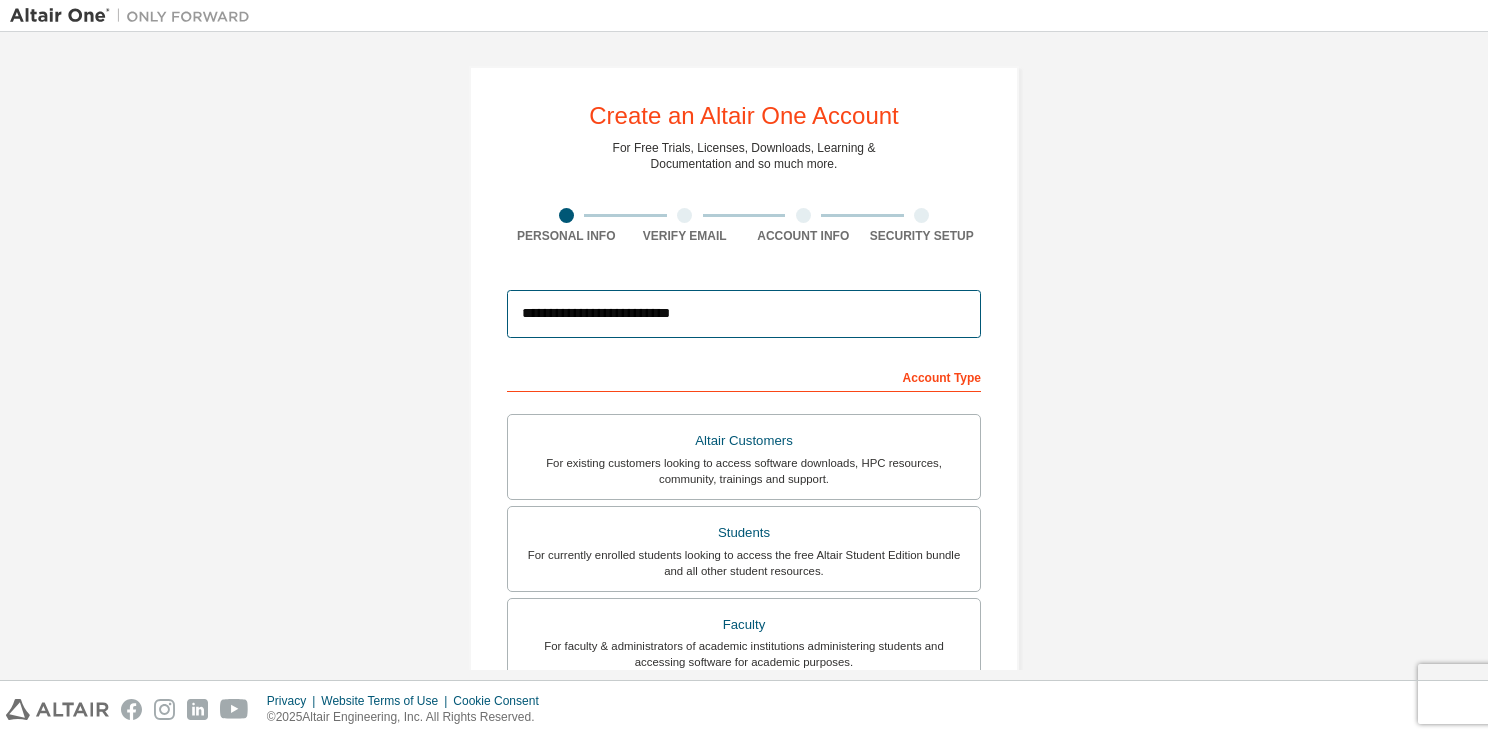 type on "**********" 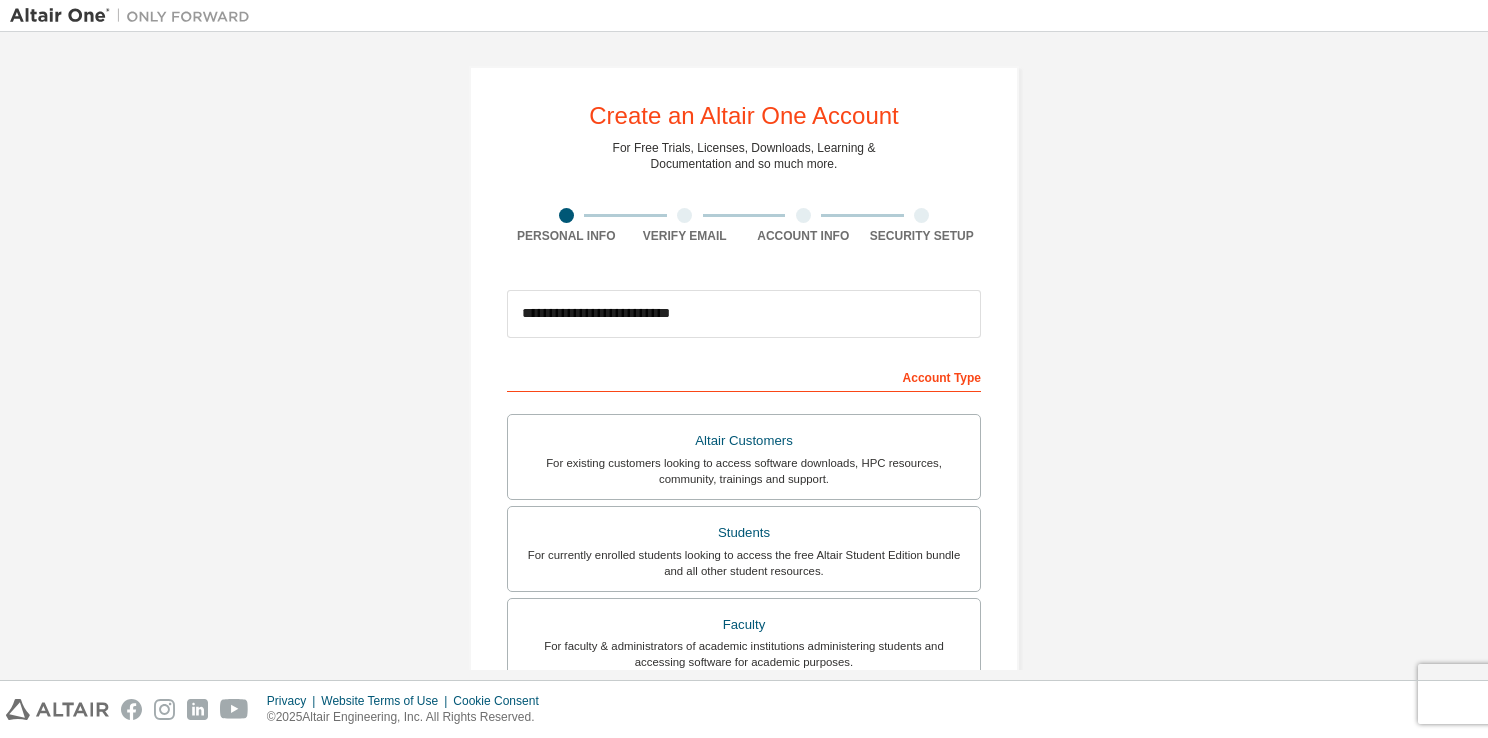 click on "This is a federated email. No need to register a new account. You should be able to login by using your company's SSO credentials. Email already exists. Please try to login instead. Account Type Altair Customers For existing customers looking to access software downloads, HPC resources, community, trainings and support. Students For currently enrolled students looking to access the free Altair Student Edition bundle and all other student resources. Faculty For faculty & administrators of academic institutions administering students and accessing software for academic purposes. Everyone else Your Profile First Name Last Name Job Title Please provide [STATE]/Province to help us route sales and support resources to you more efficiently. I accept the End-User License Agreement I would like to receive marketing emails from Altair Next" at bounding box center [744, 672] 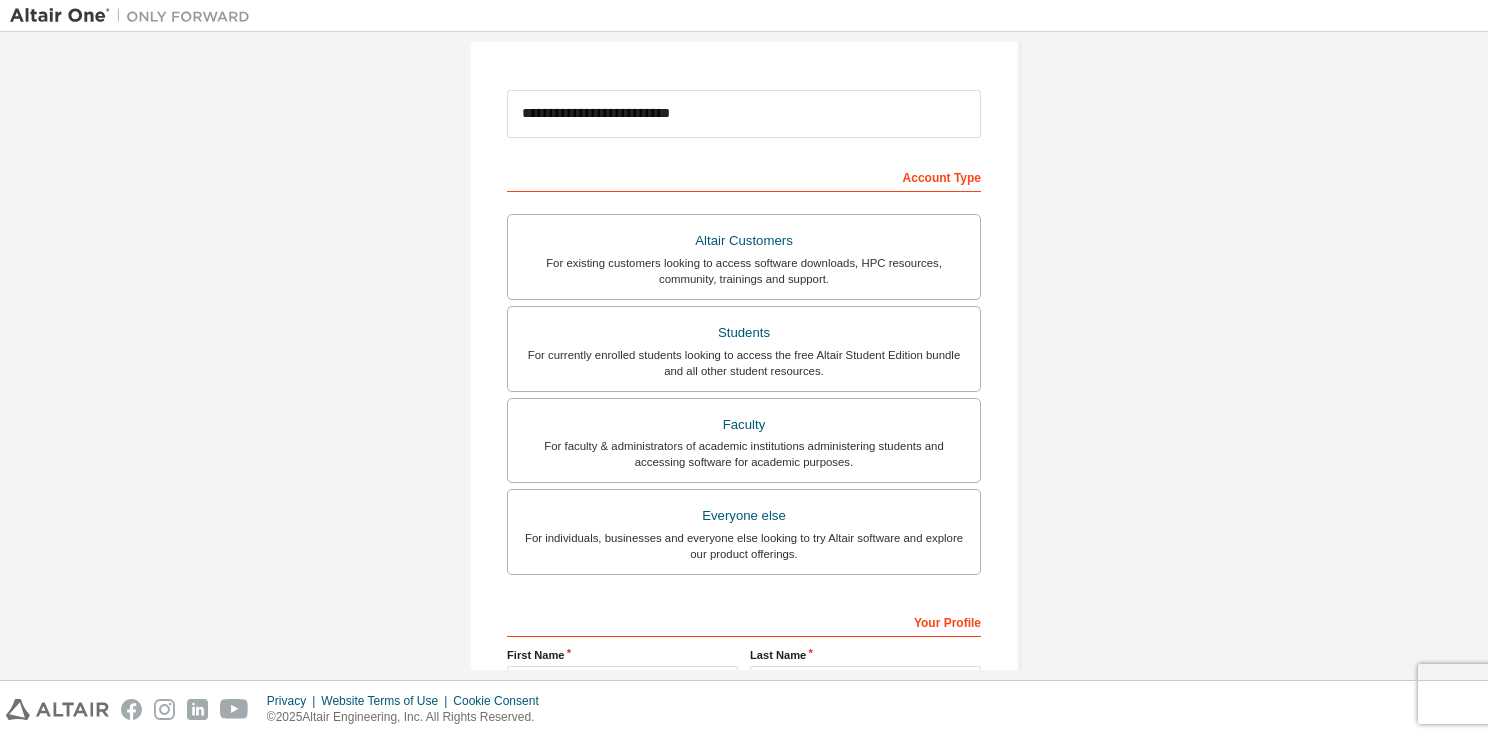 scroll, scrollTop: 400, scrollLeft: 0, axis: vertical 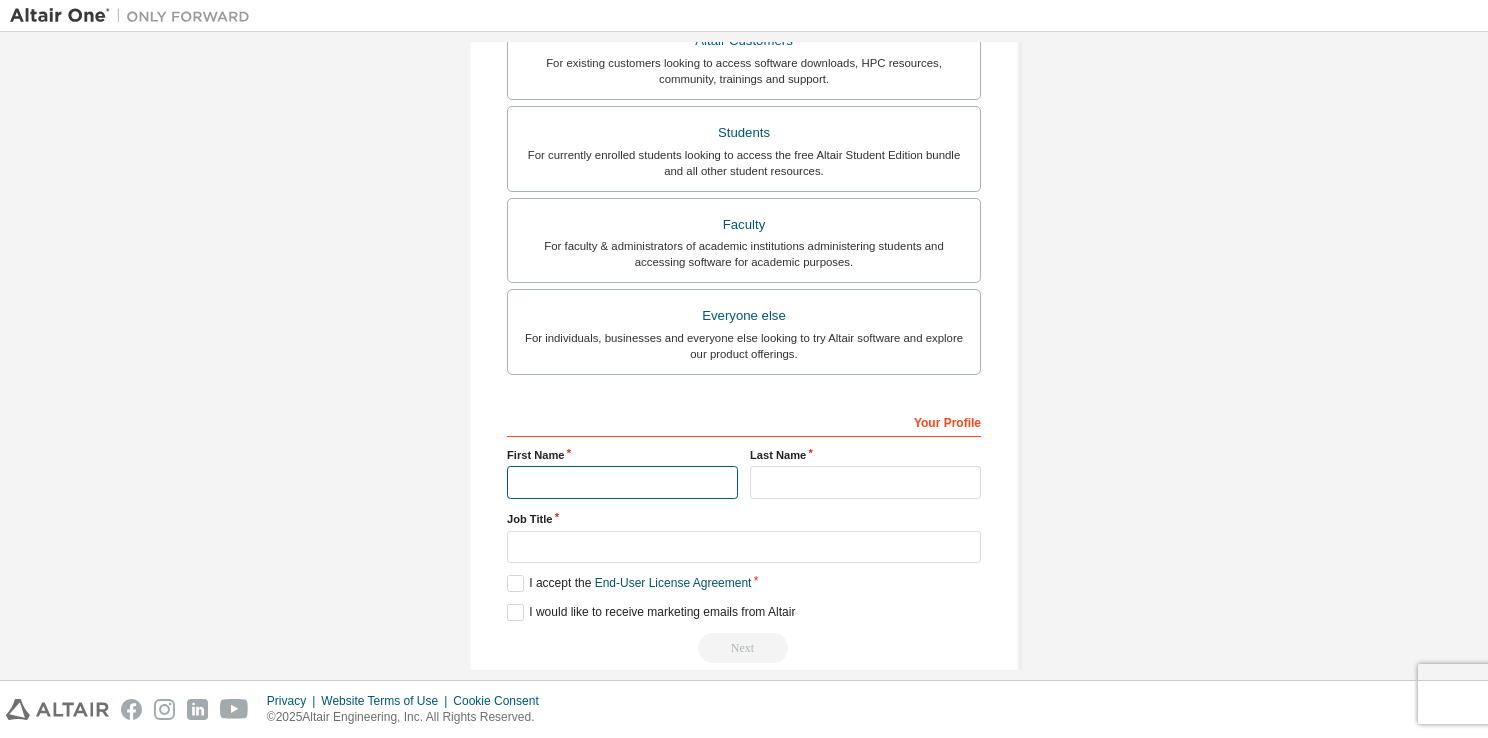 click at bounding box center (622, 482) 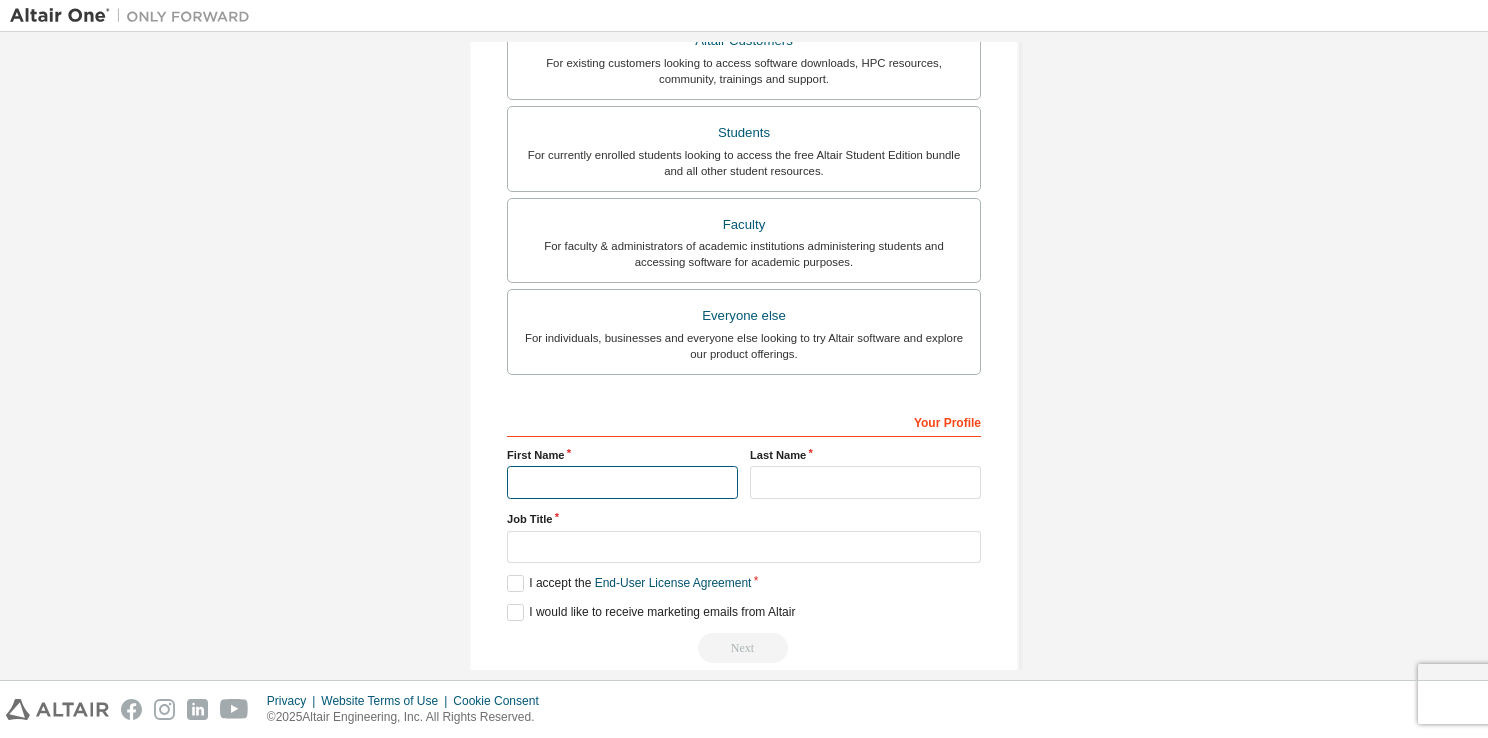 type on "*******" 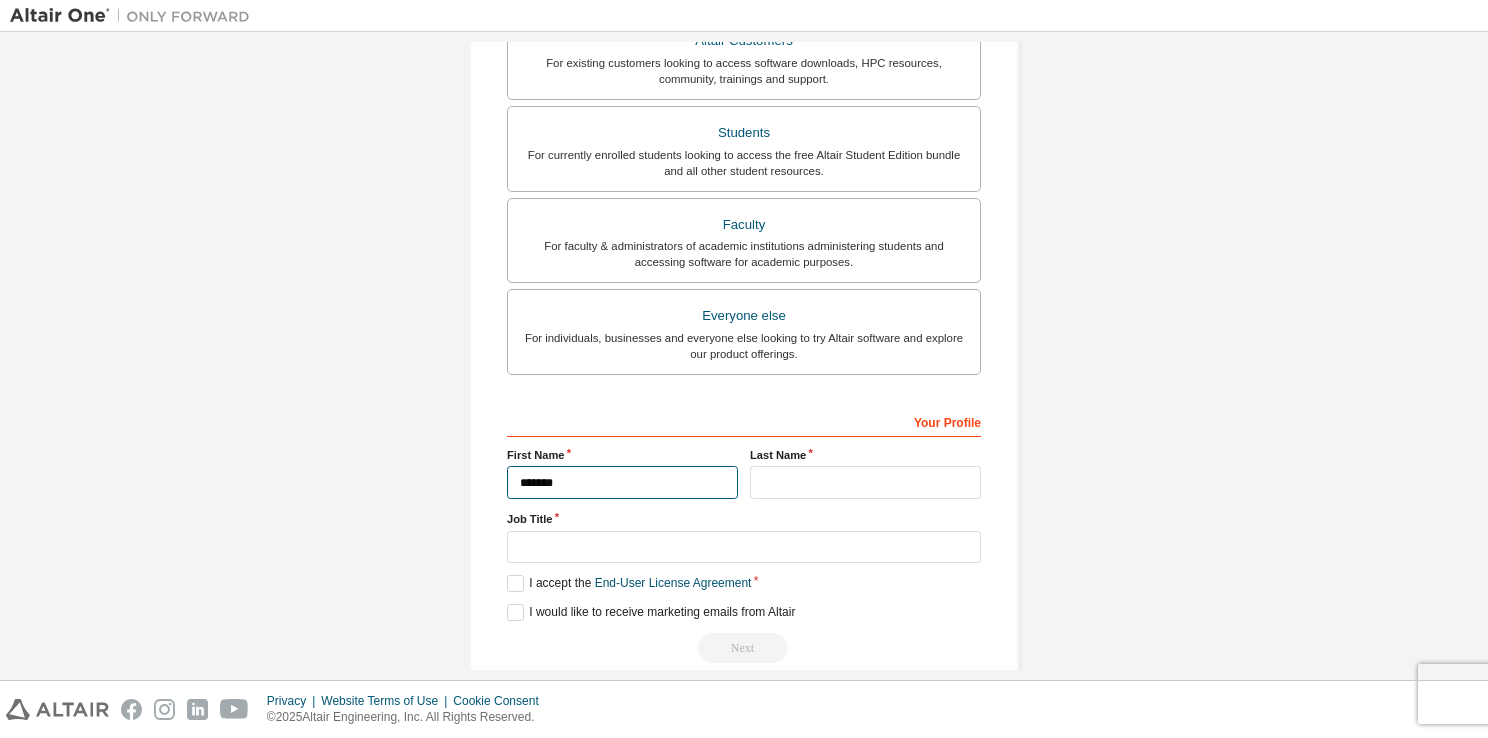 type on "*******" 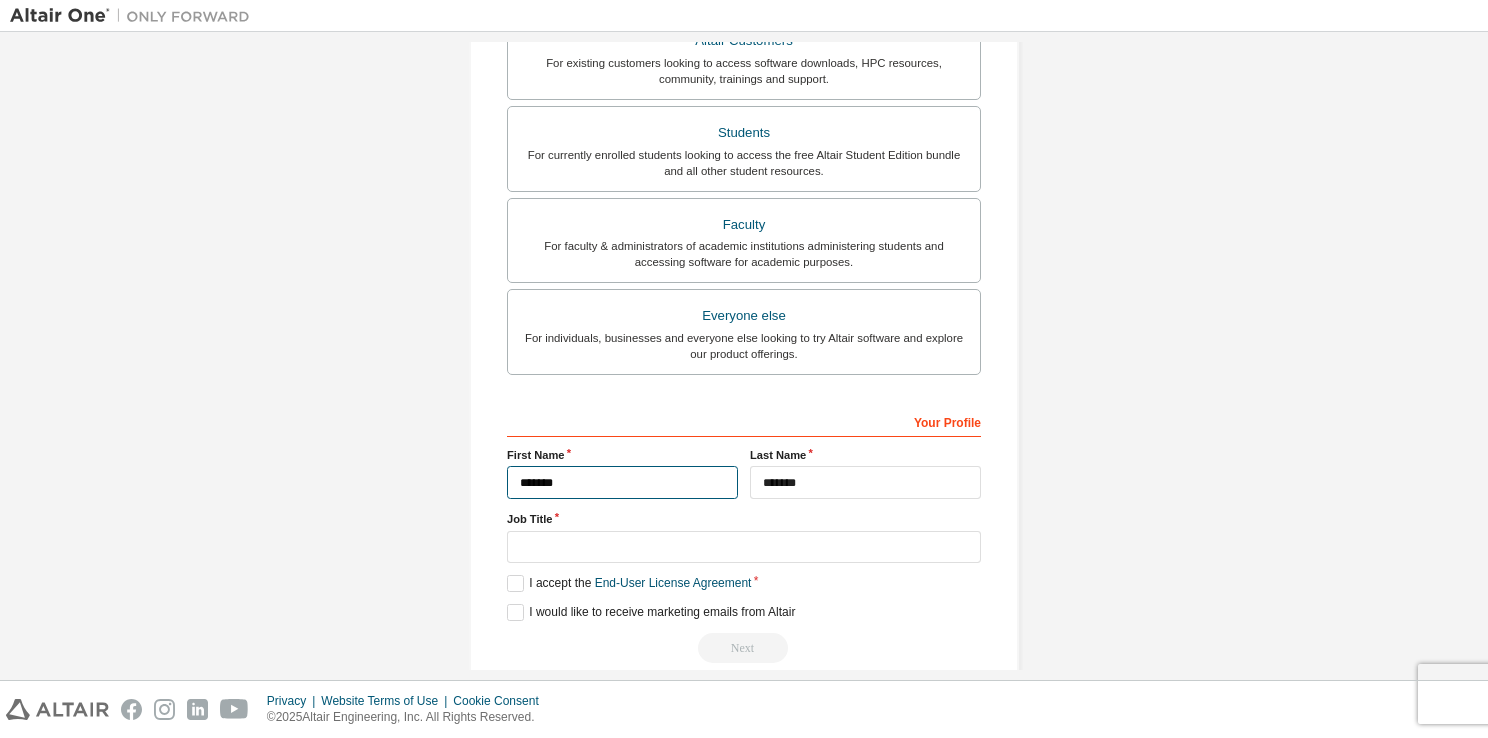click on "*******" at bounding box center (622, 482) 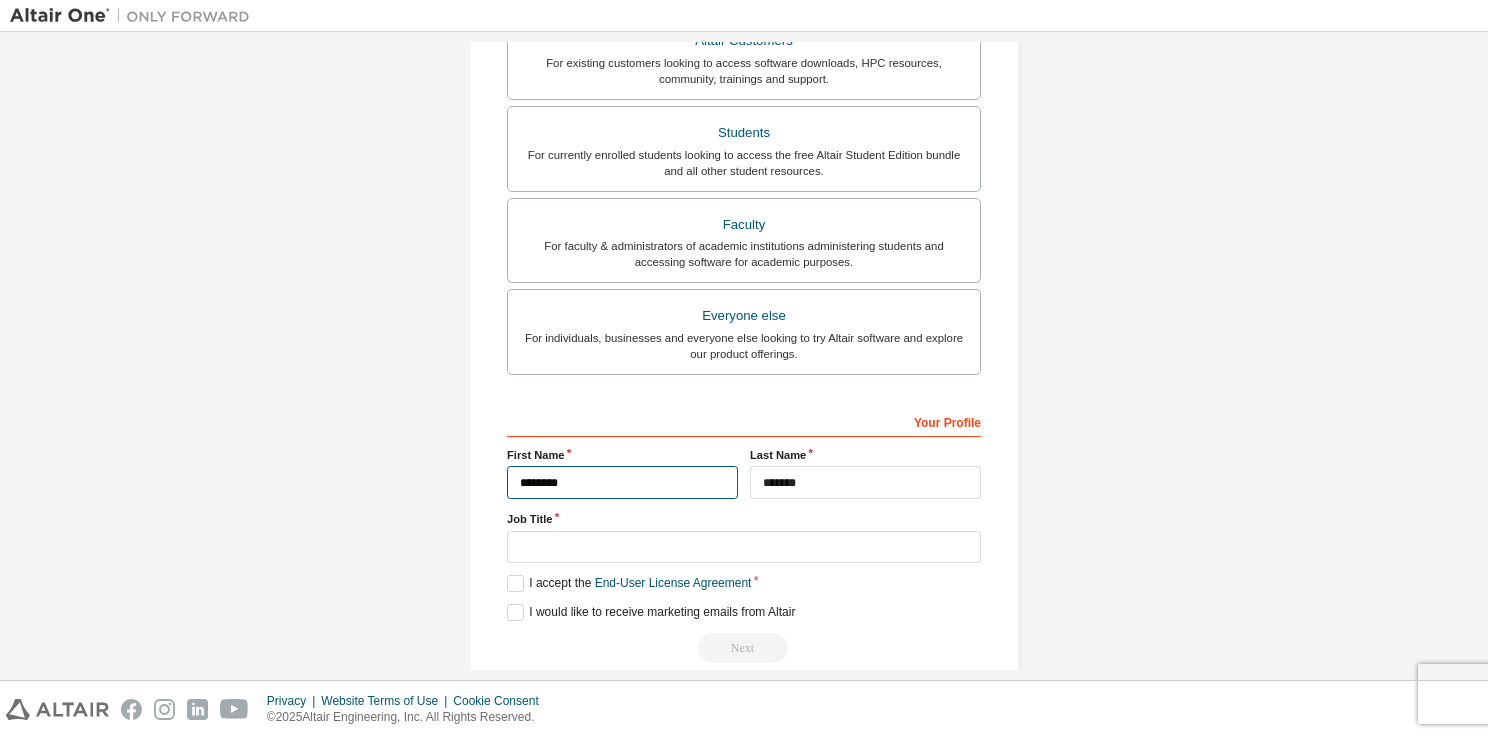 type on "*******" 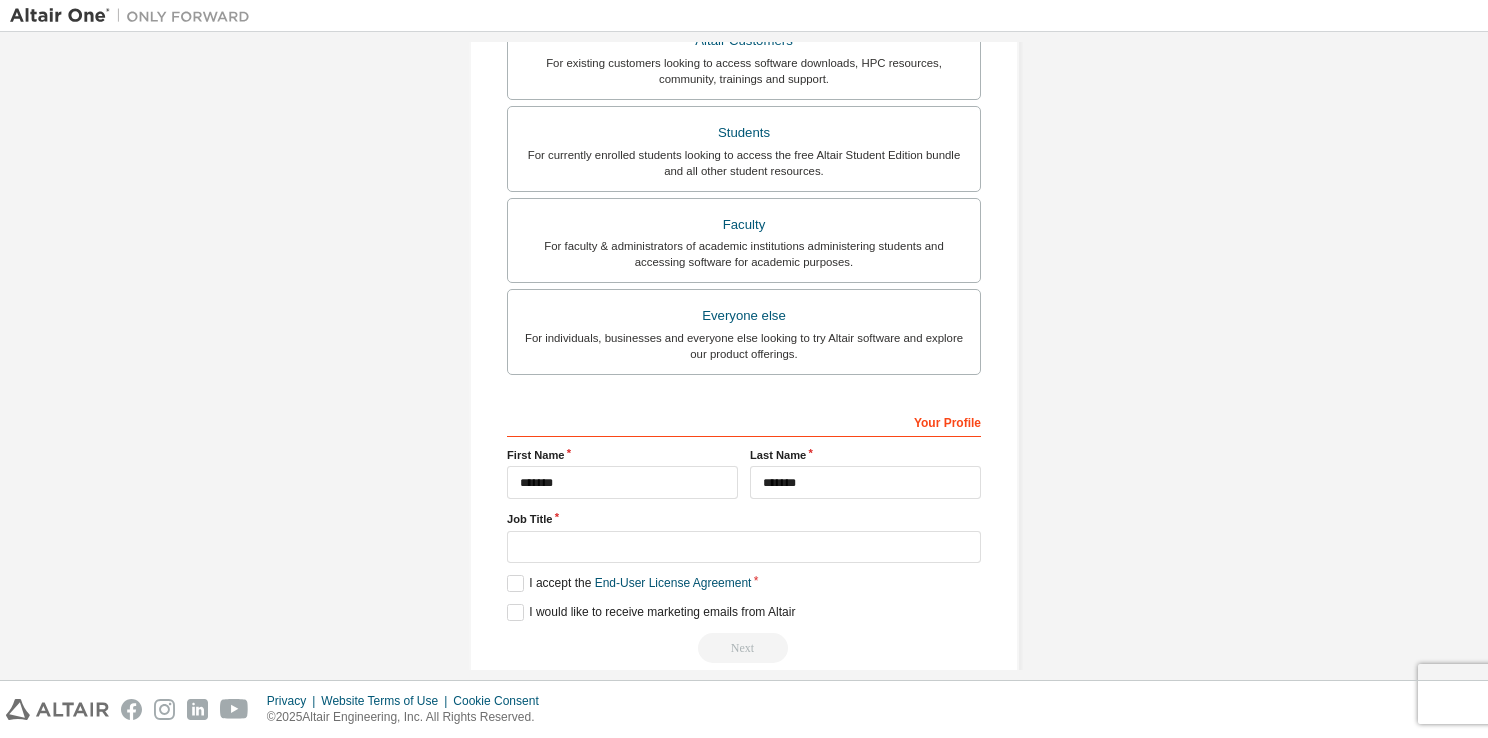click on "Last Name *******" at bounding box center [865, 473] 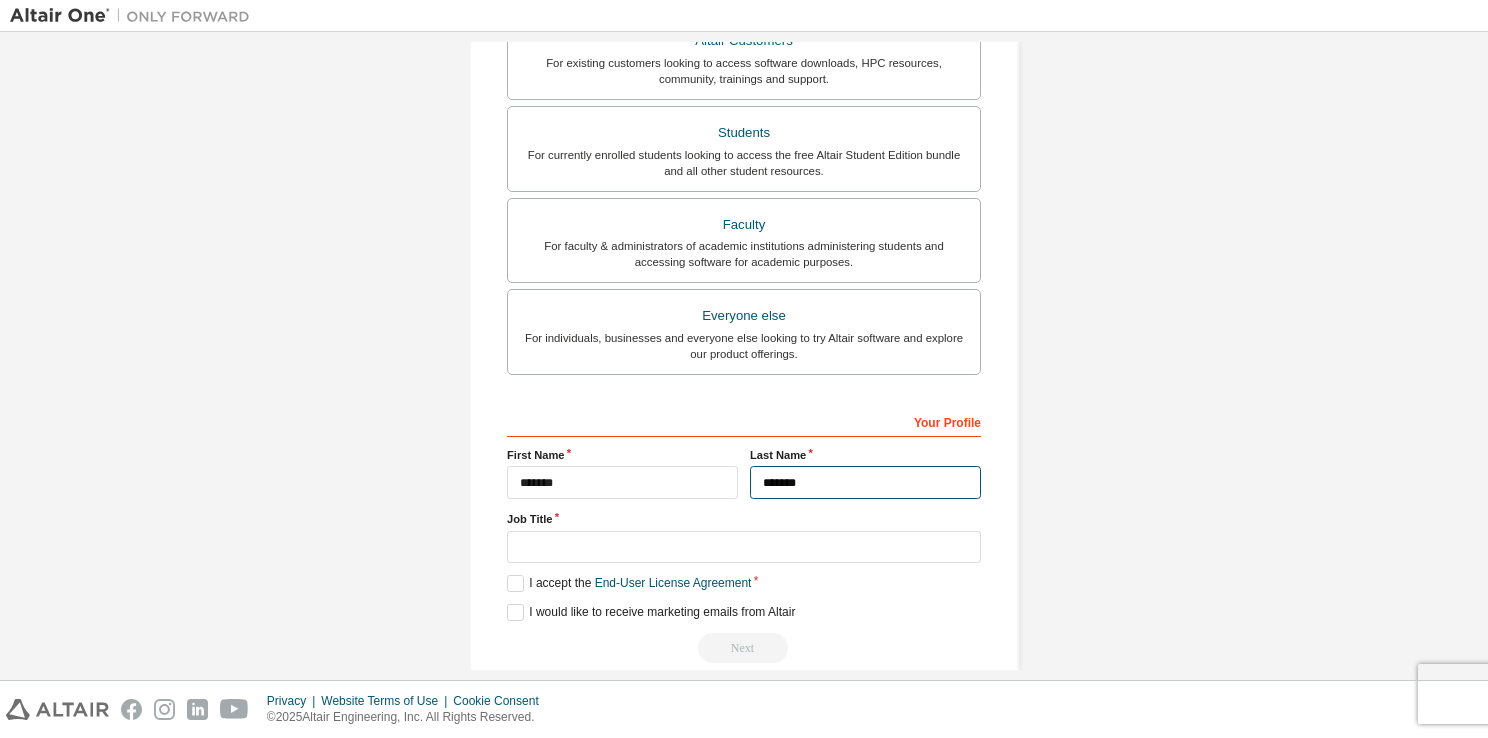 click on "*******" at bounding box center [865, 482] 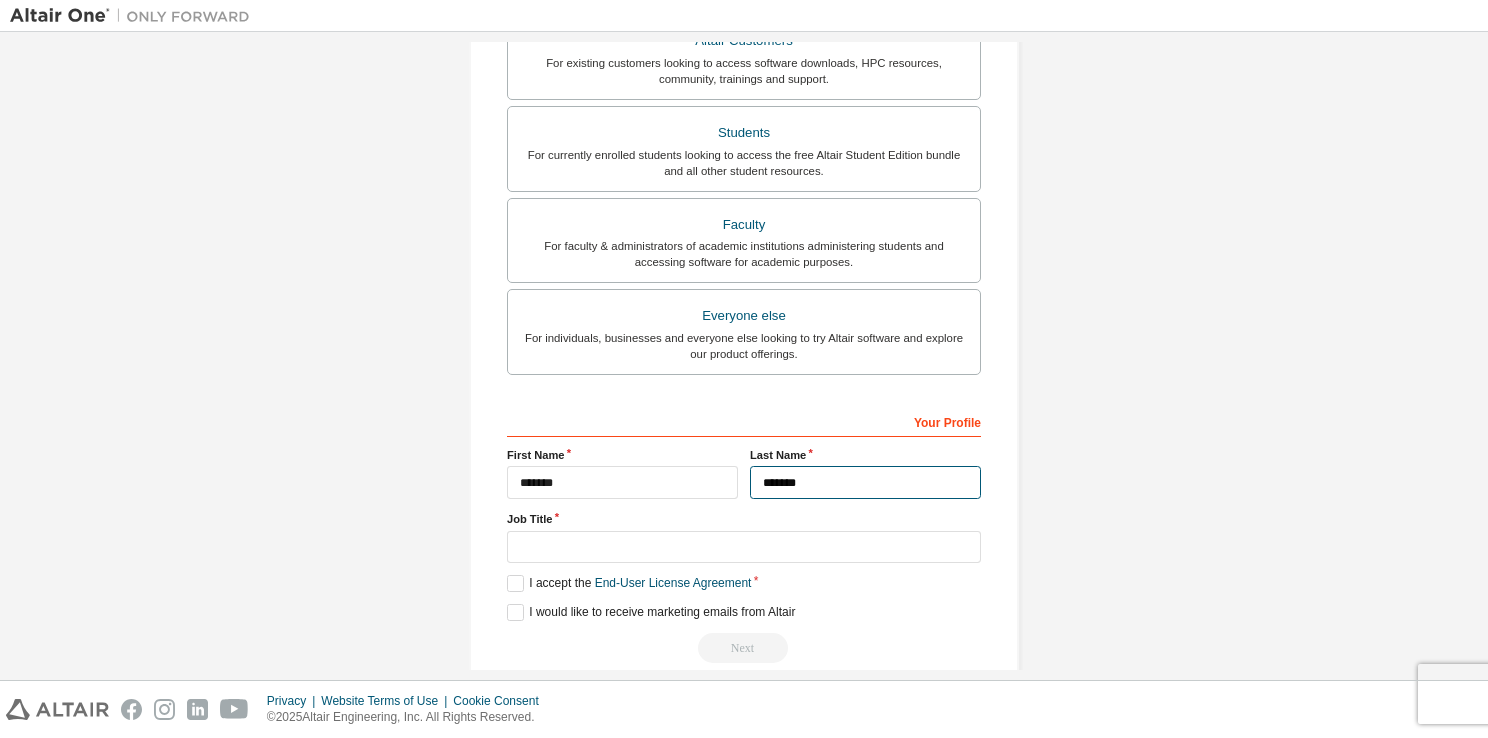 click on "*******" at bounding box center [865, 482] 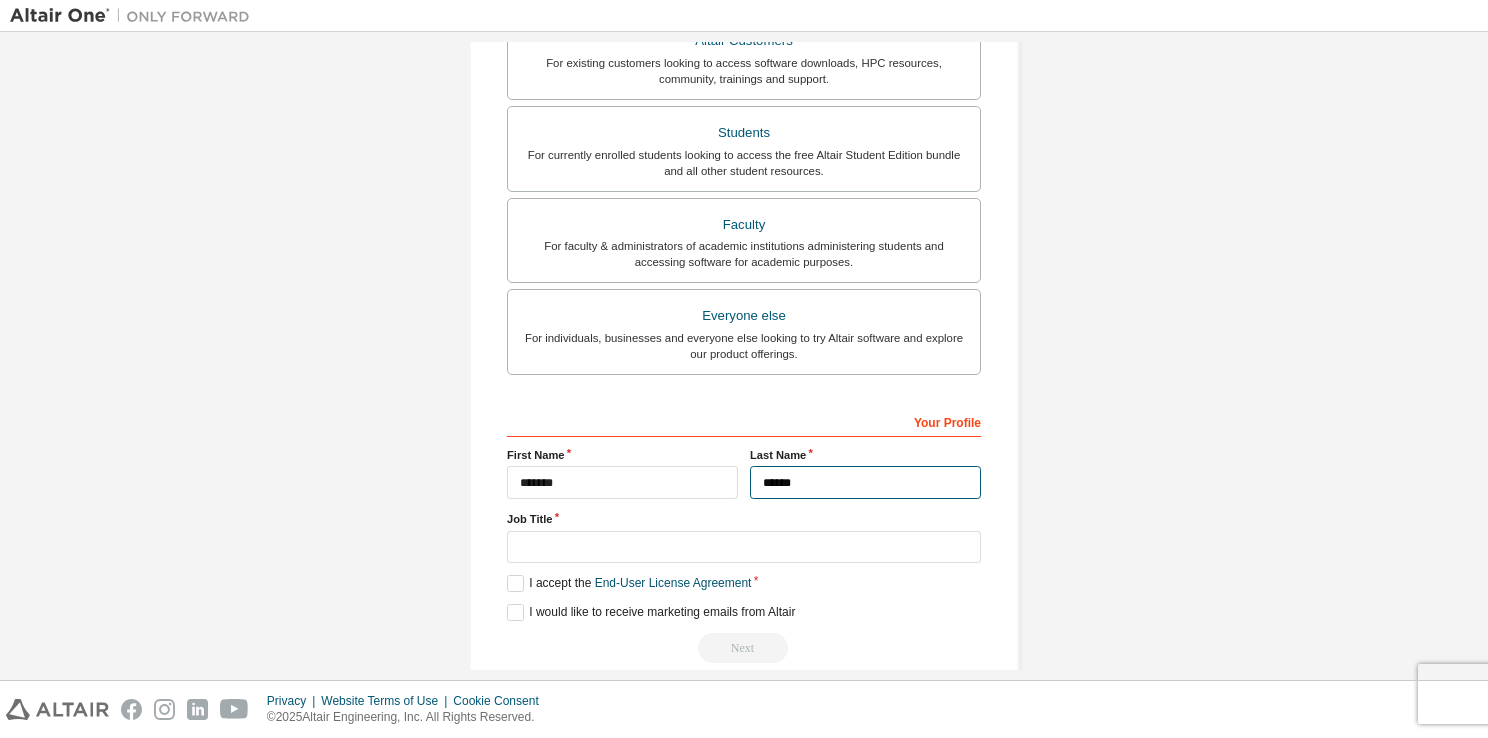 type on "******" 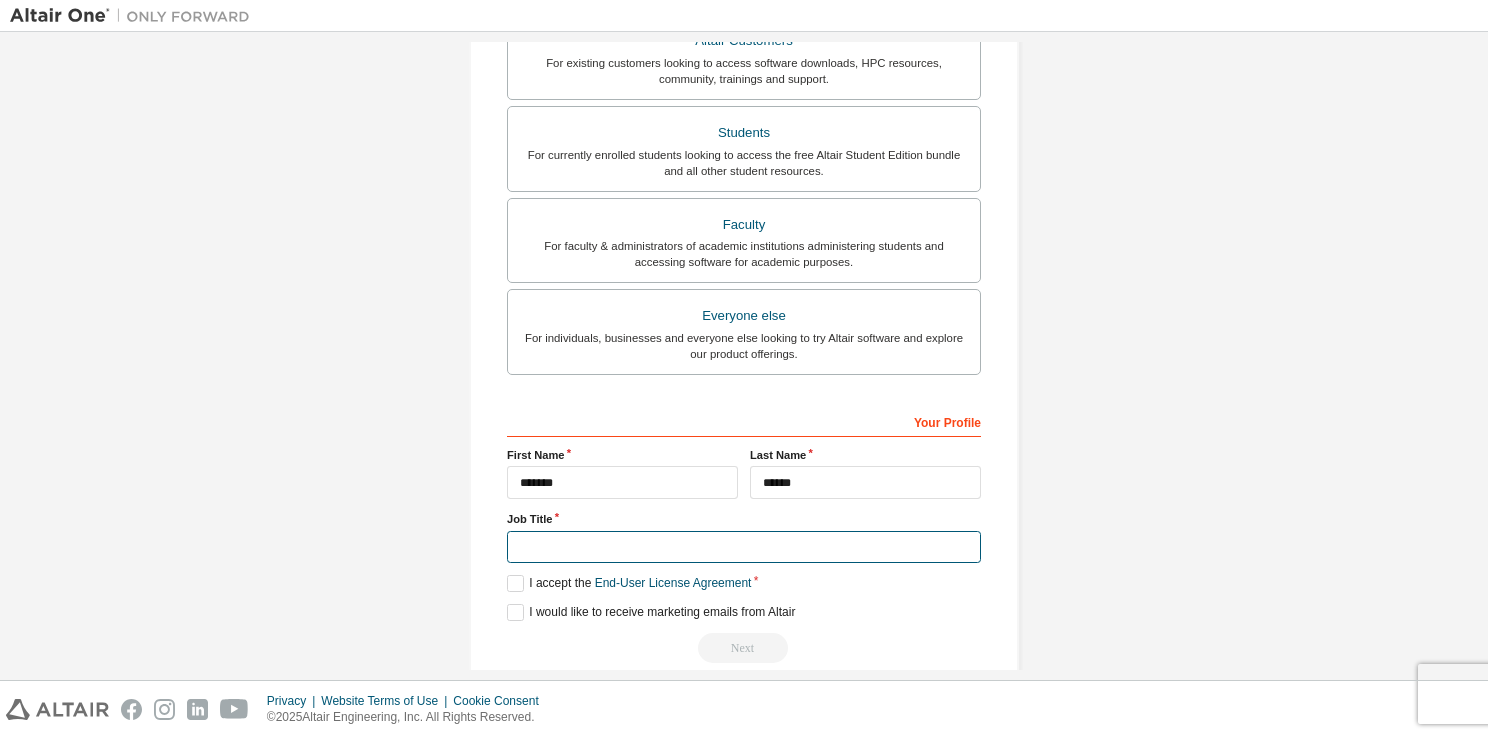 click at bounding box center (744, 547) 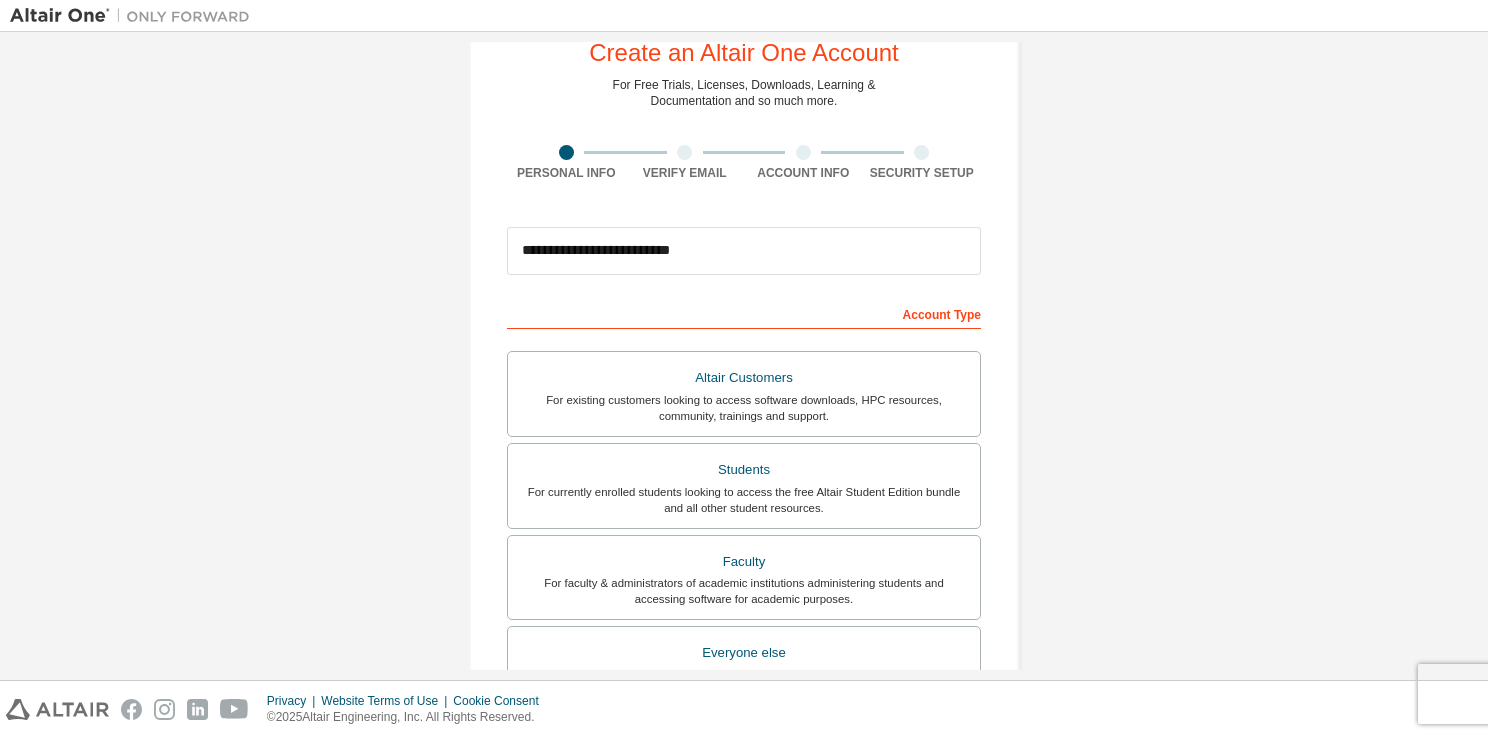 scroll, scrollTop: 0, scrollLeft: 0, axis: both 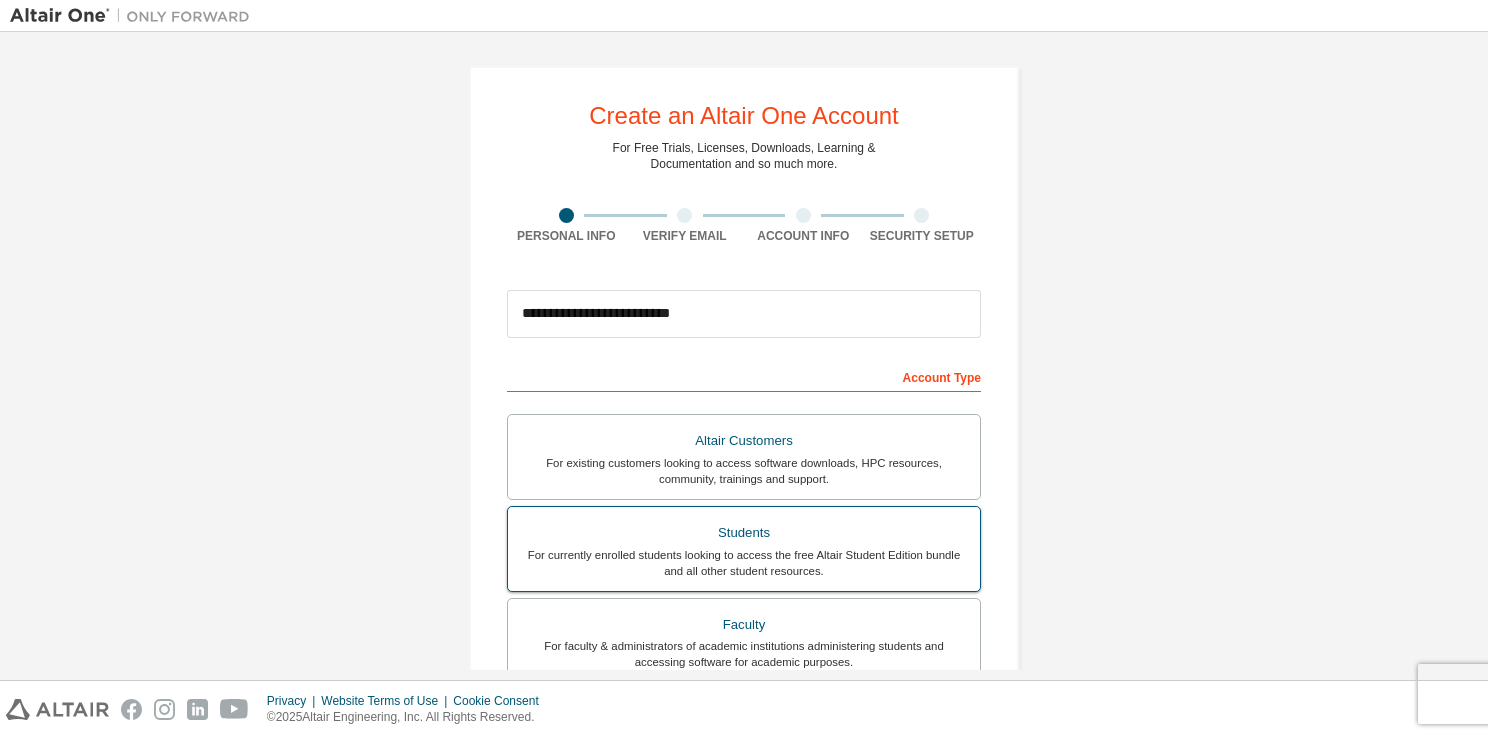 click on "Students" at bounding box center (744, 533) 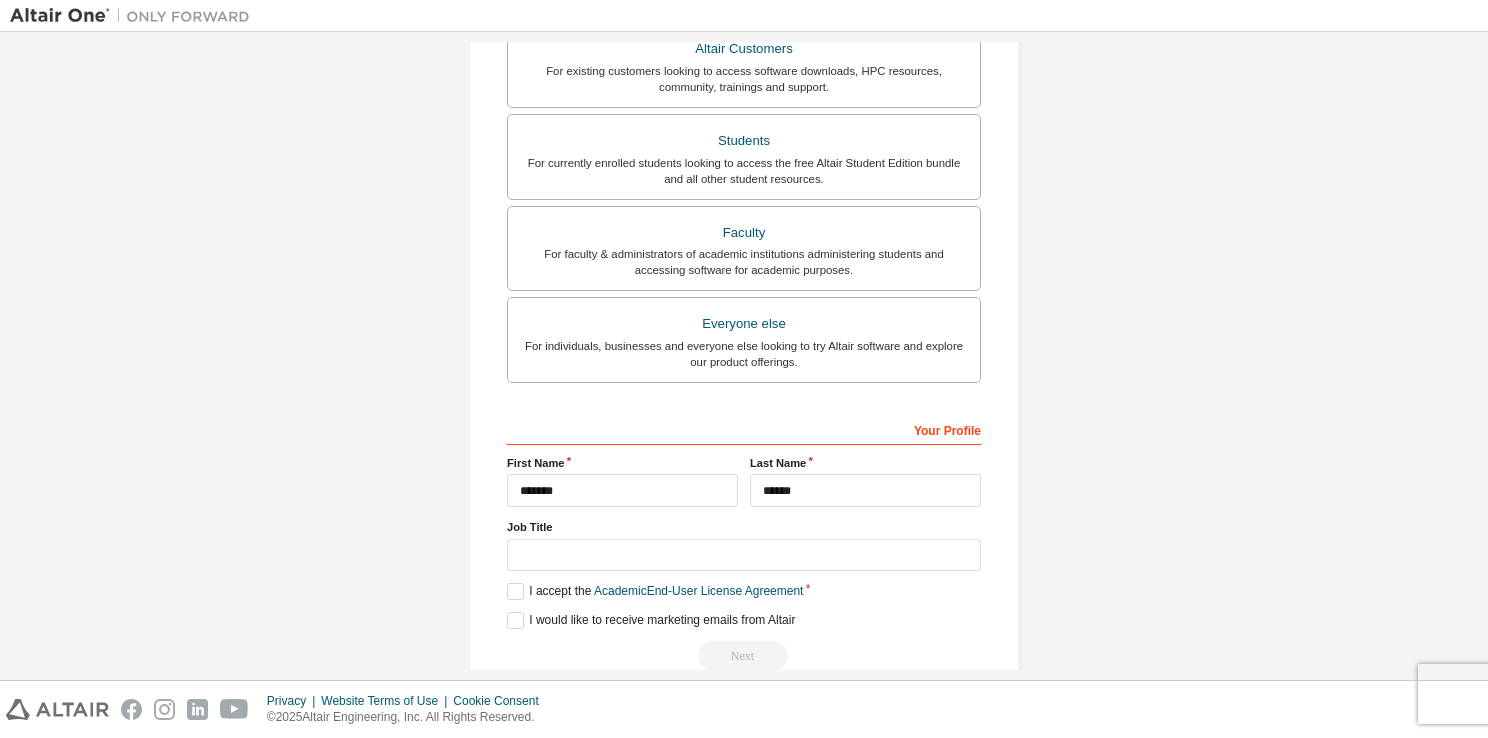scroll, scrollTop: 400, scrollLeft: 0, axis: vertical 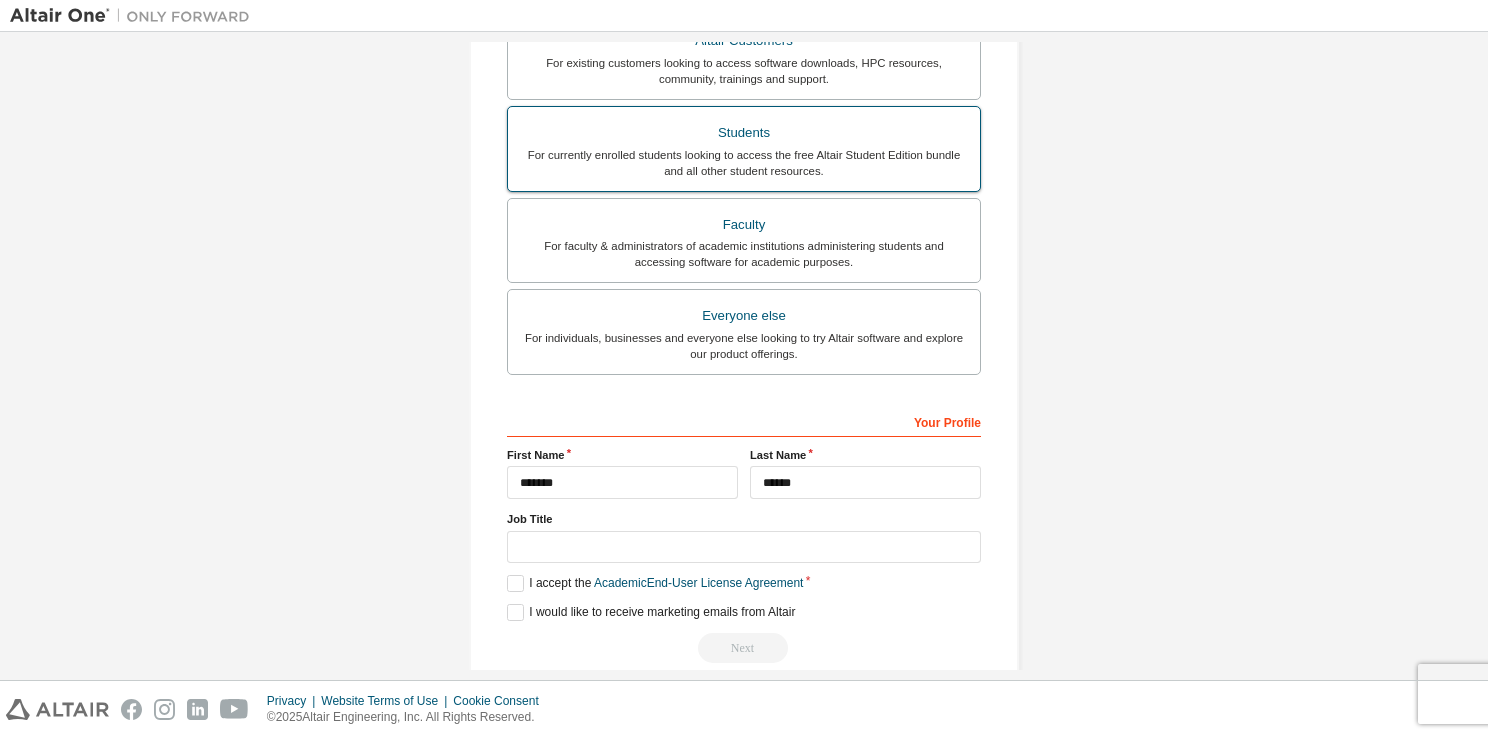 click on "For currently enrolled students looking to access the free Altair Student Edition bundle and all other student resources." at bounding box center (744, 149) 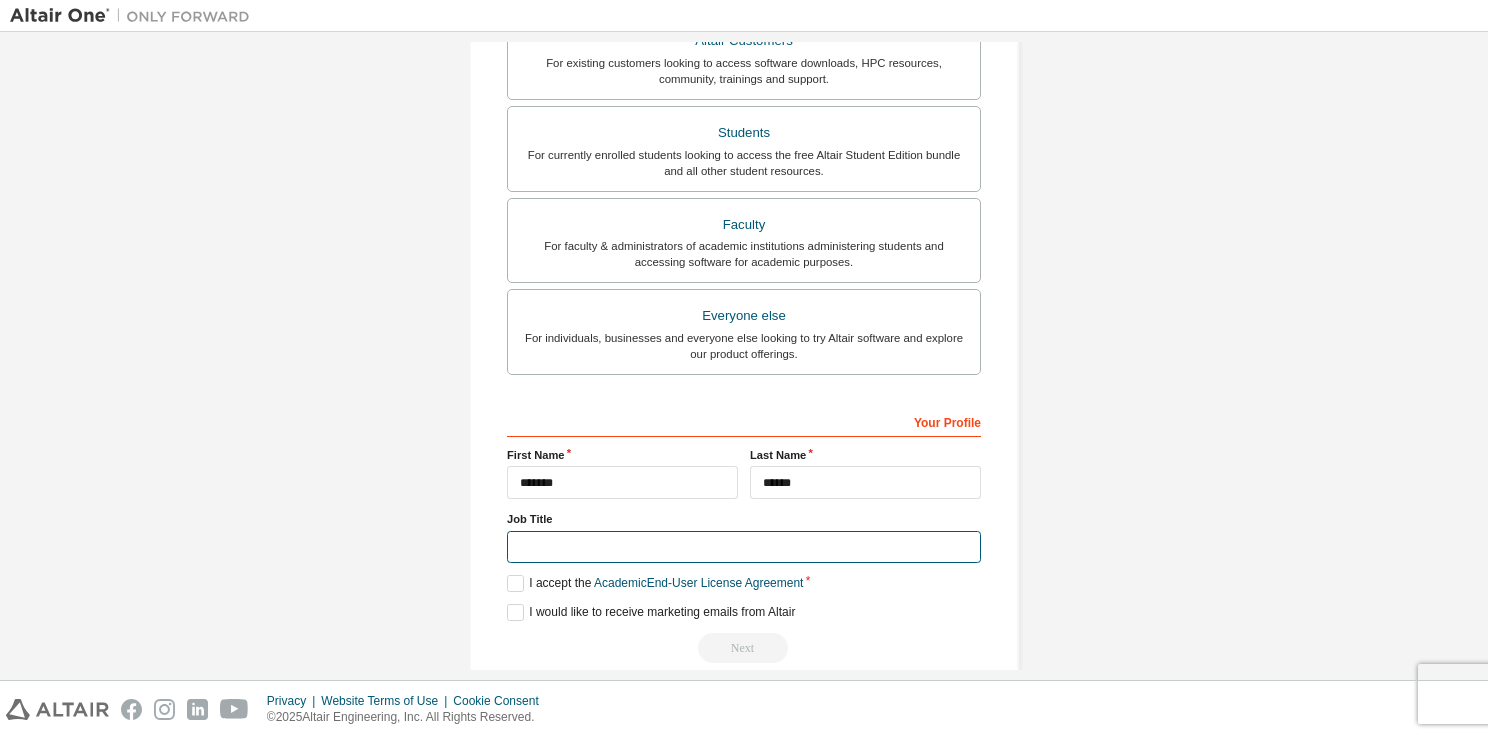 click at bounding box center [744, 547] 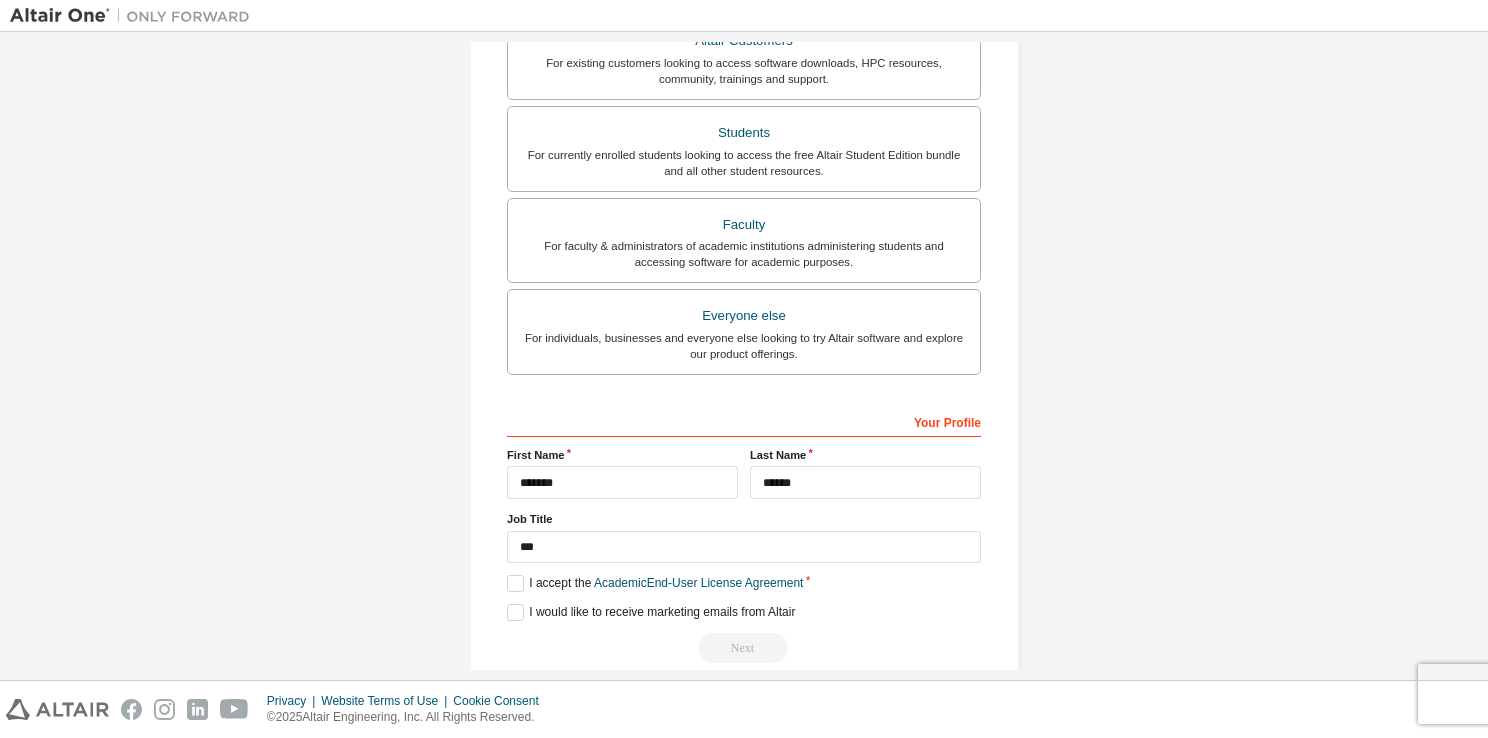 click on "Your Profile First Name Last Name Job Title Please provide [STATE]/Province to help us route sales and support resources to you more efficiently. I accept the Academic End-User License Agreement I would like to receive marketing emails from Altair Next" at bounding box center (744, 534) 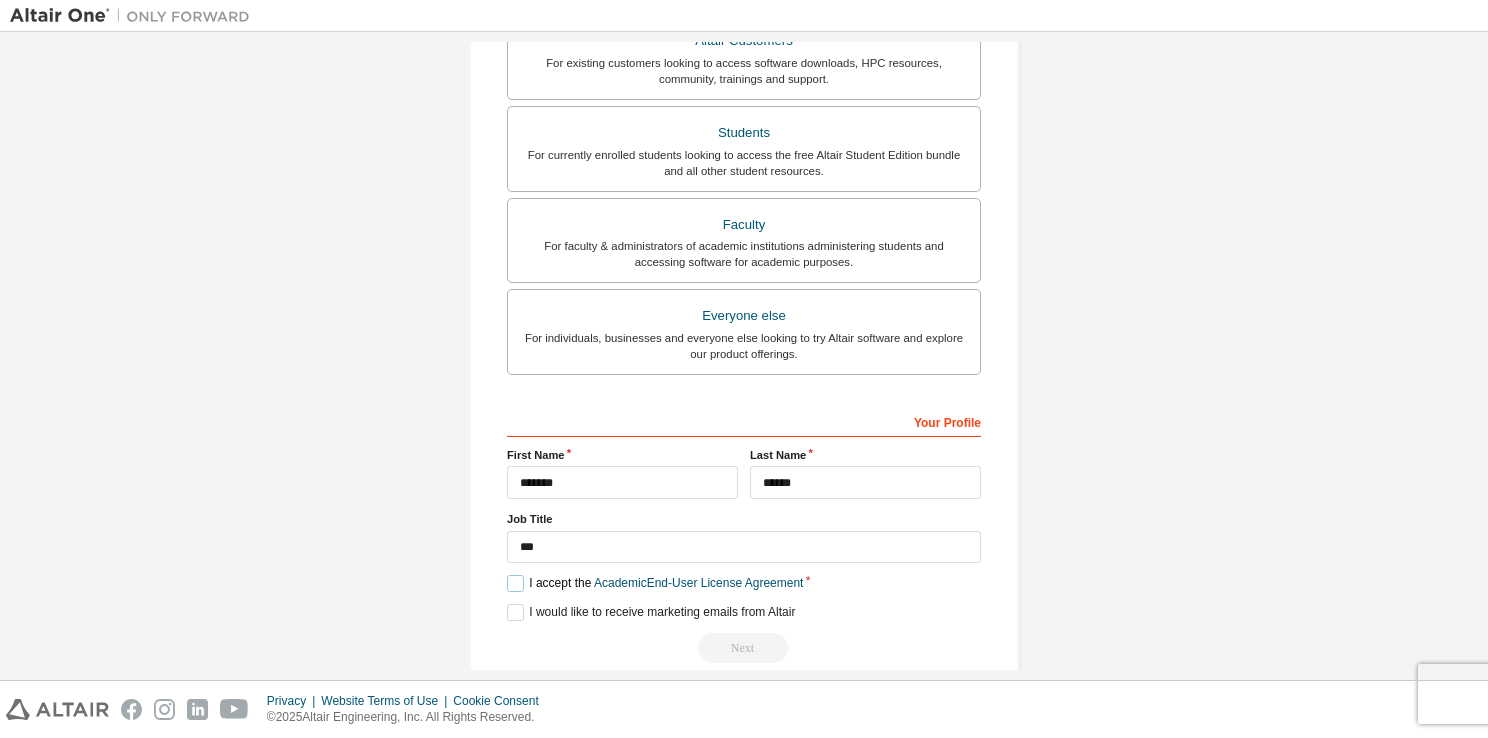 click on "I accept the Academic End-User License Agreement" at bounding box center [655, 583] 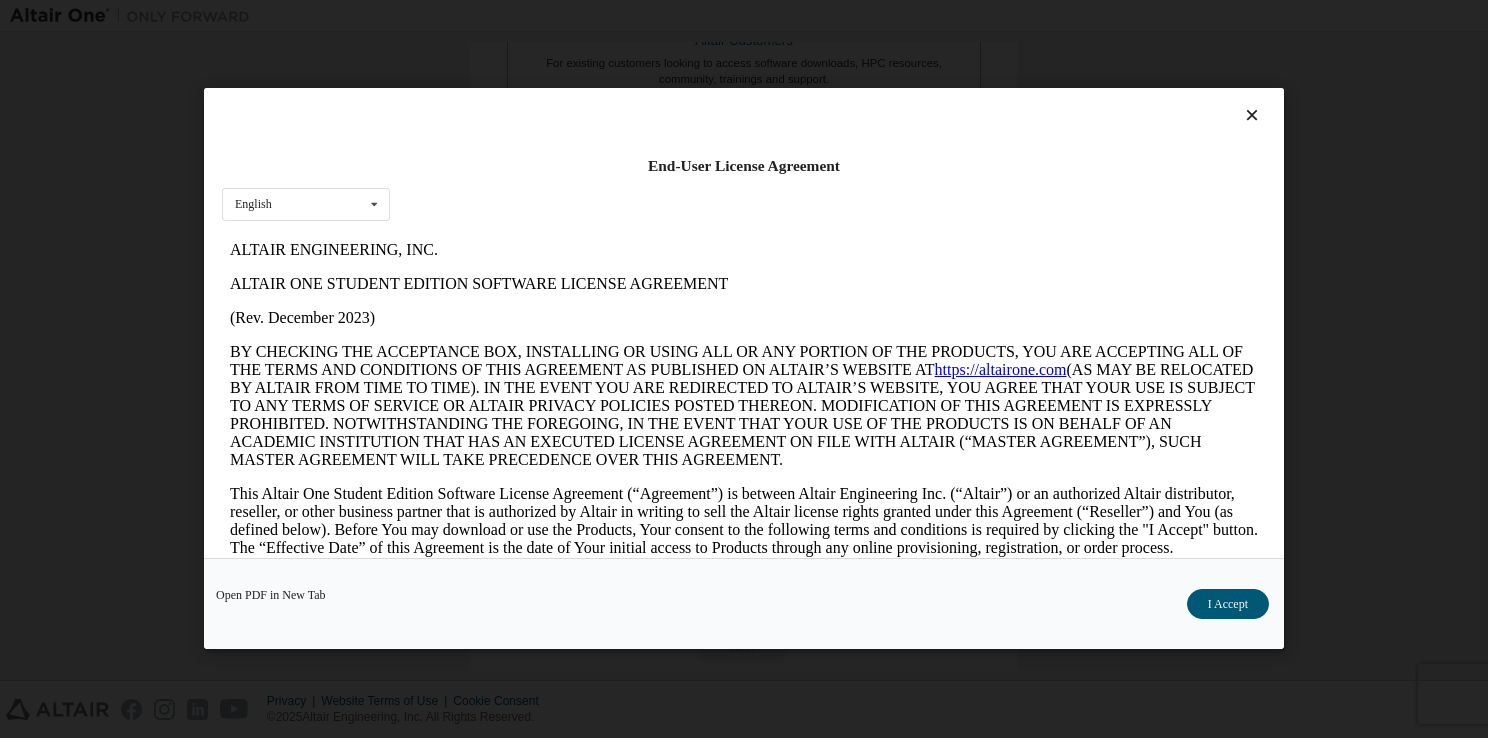 scroll, scrollTop: 0, scrollLeft: 0, axis: both 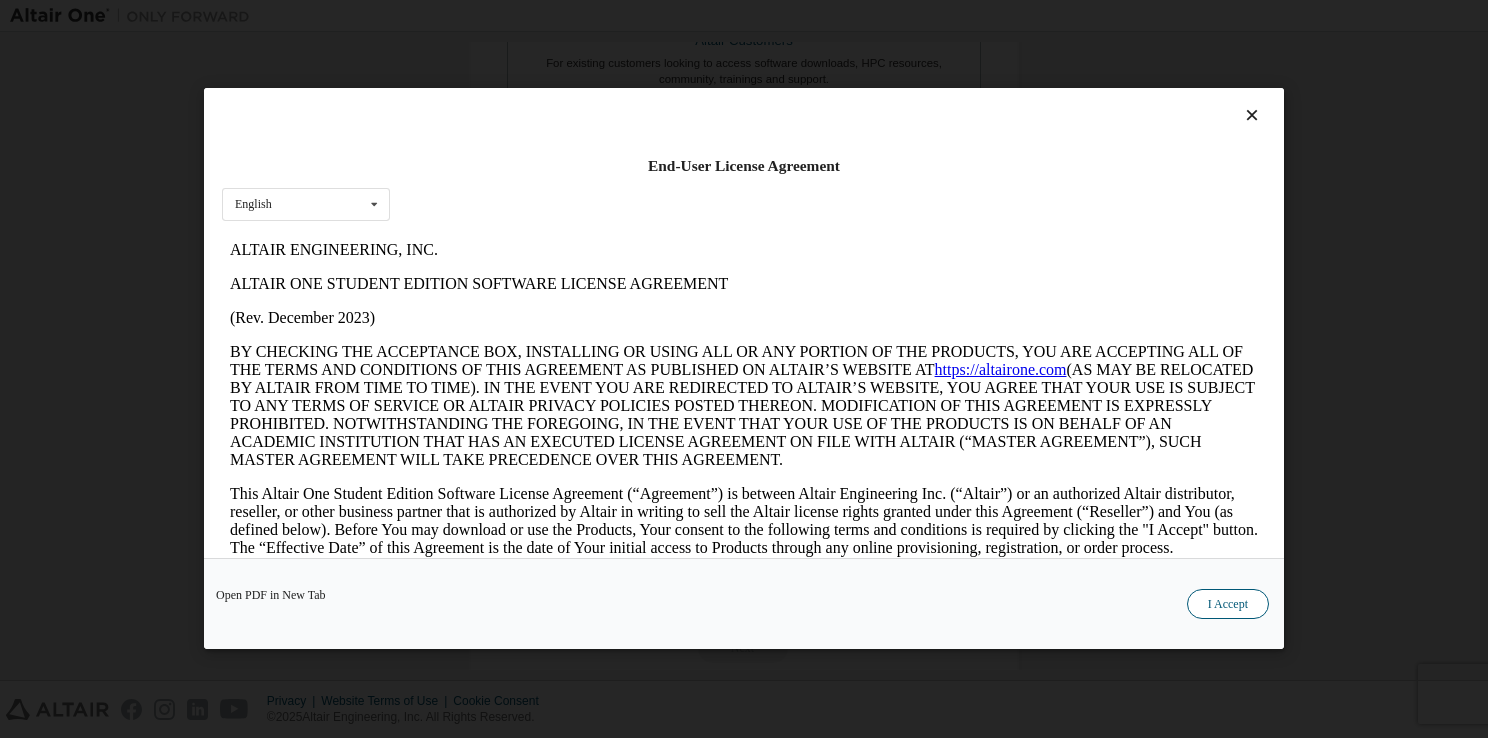 click on "I Accept" at bounding box center (1228, 605) 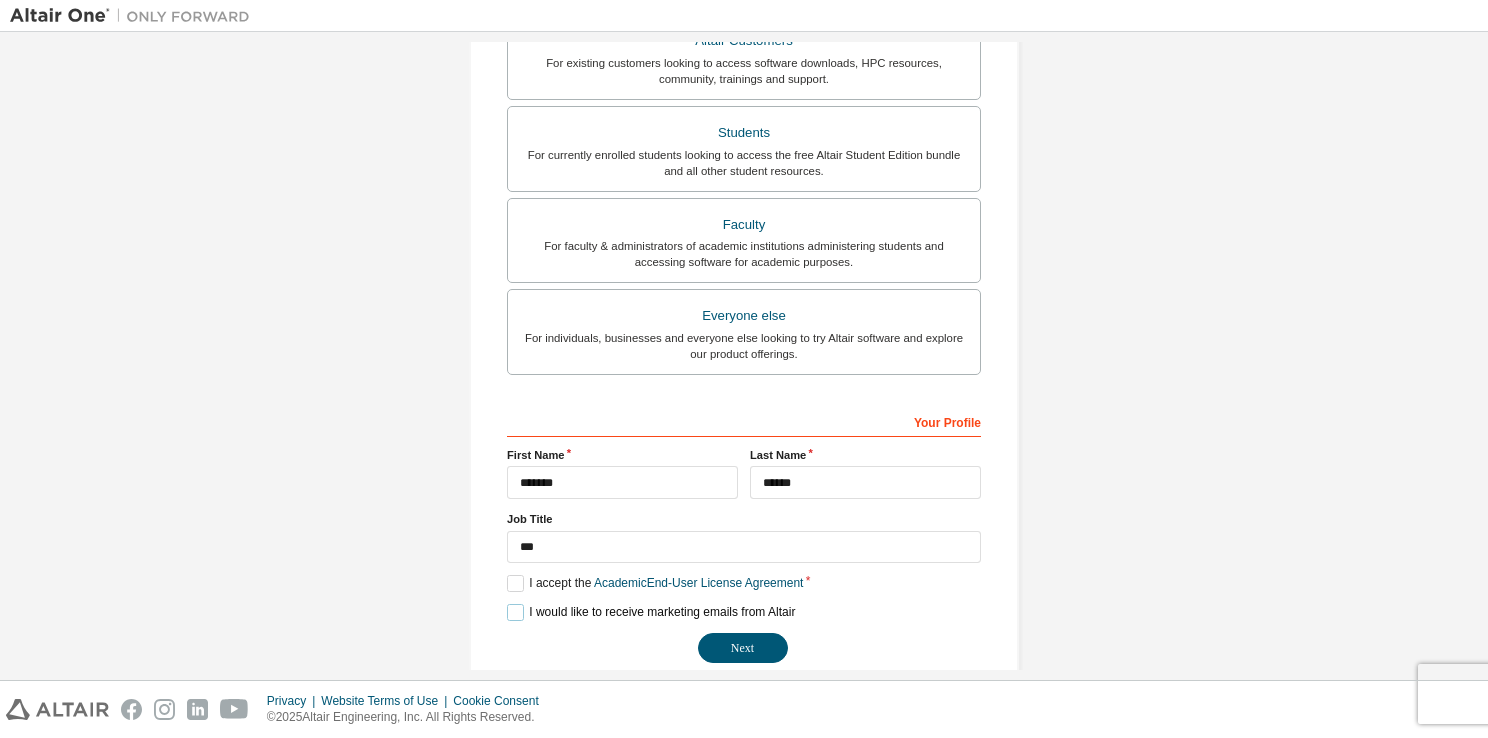 click on "I would like to receive marketing emails from Altair" at bounding box center [651, 612] 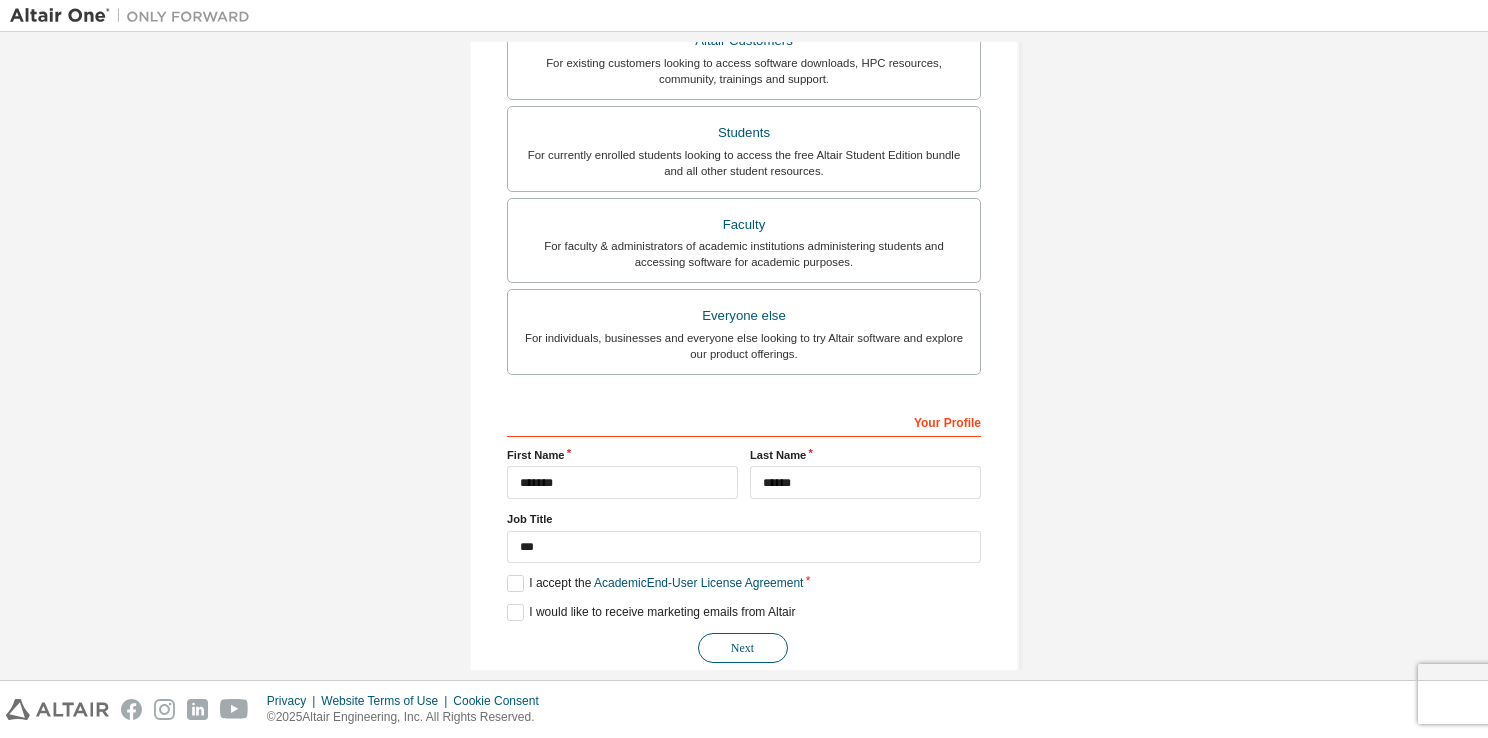 click on "Next" at bounding box center [743, 648] 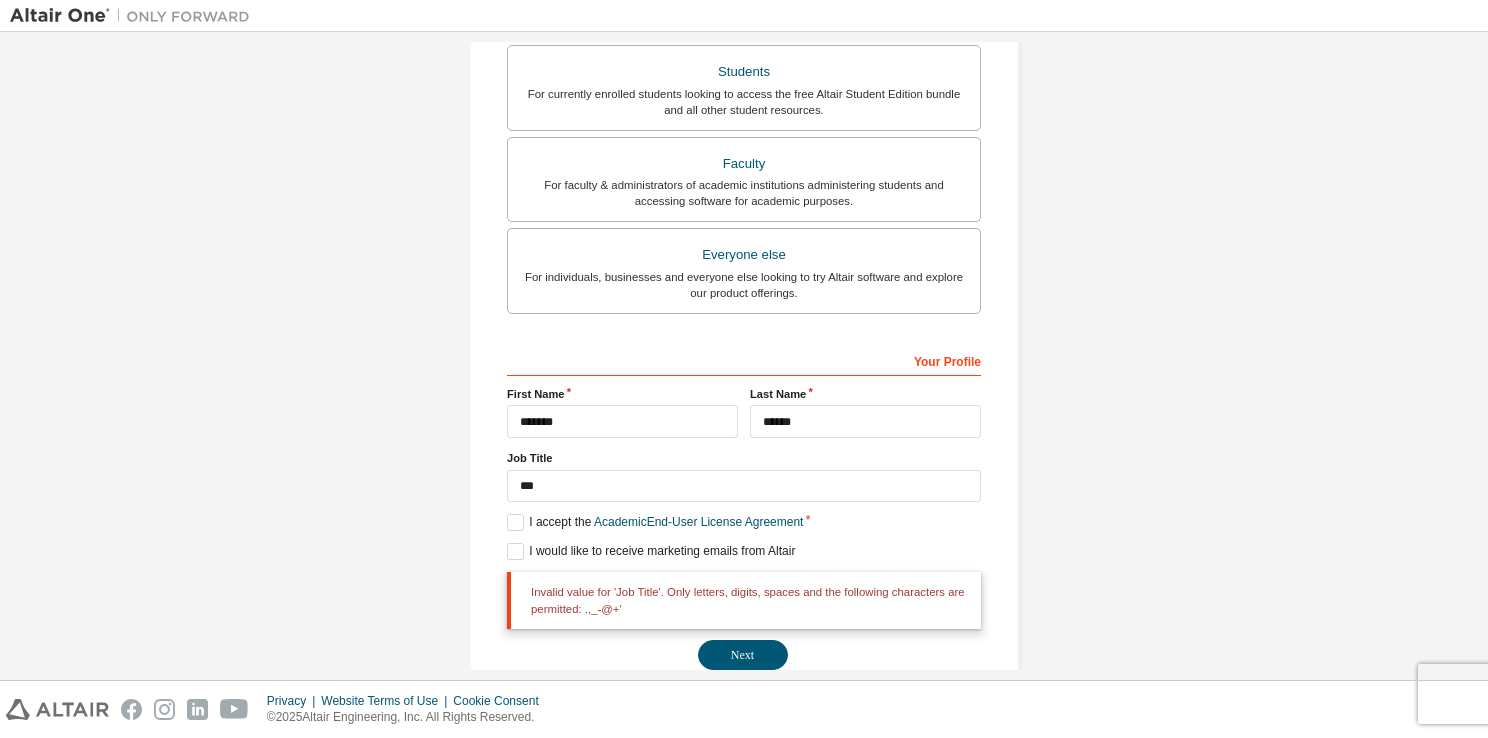scroll, scrollTop: 494, scrollLeft: 0, axis: vertical 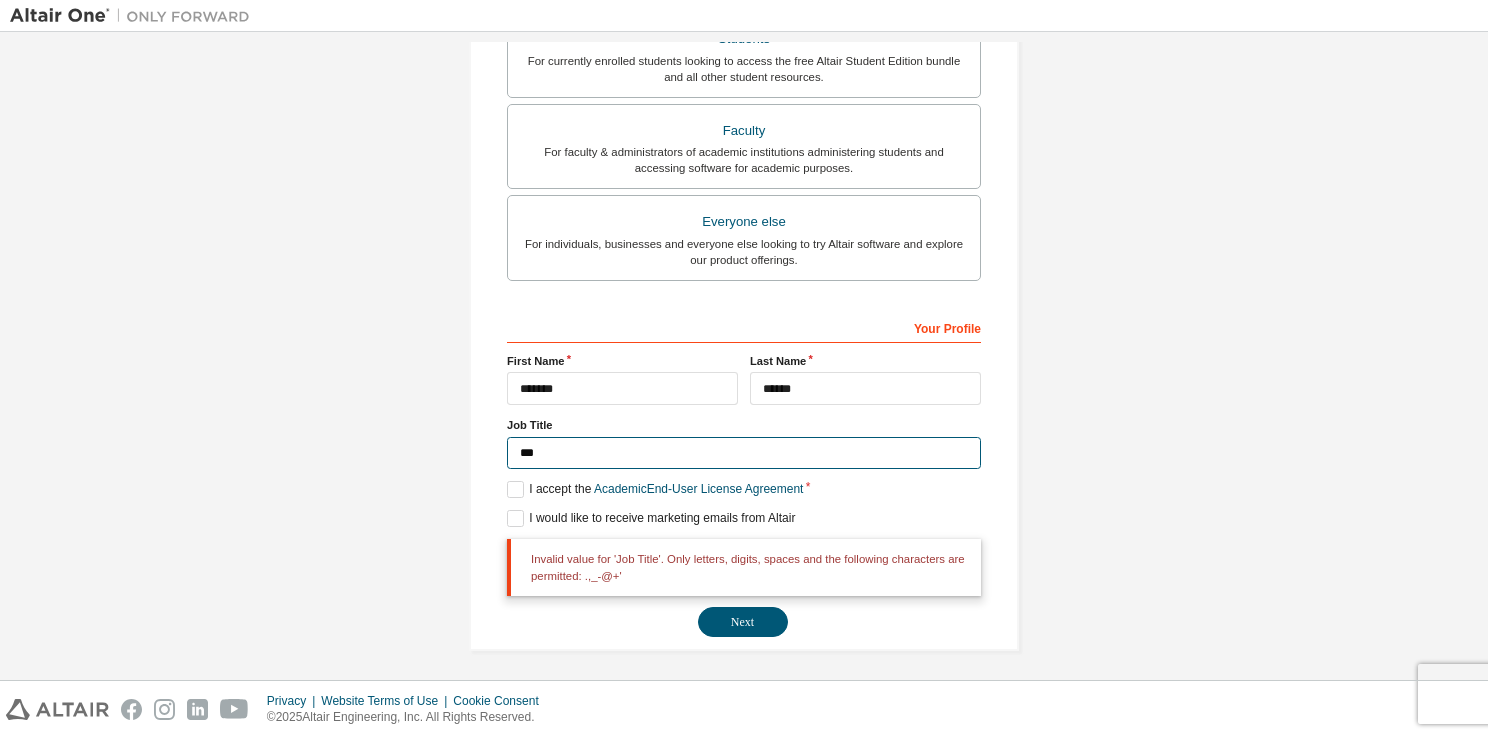 click on "***" at bounding box center [744, 453] 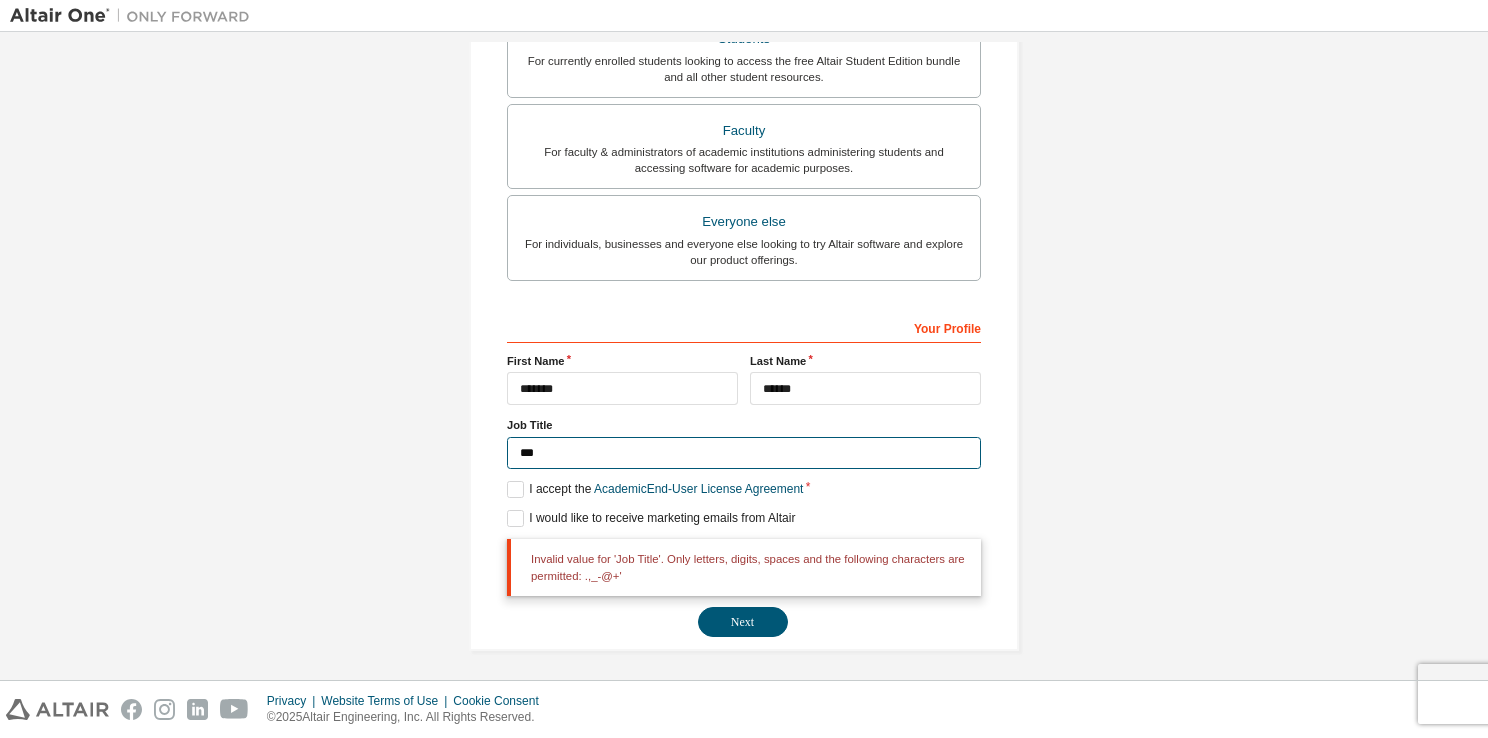 click on "***" at bounding box center (744, 453) 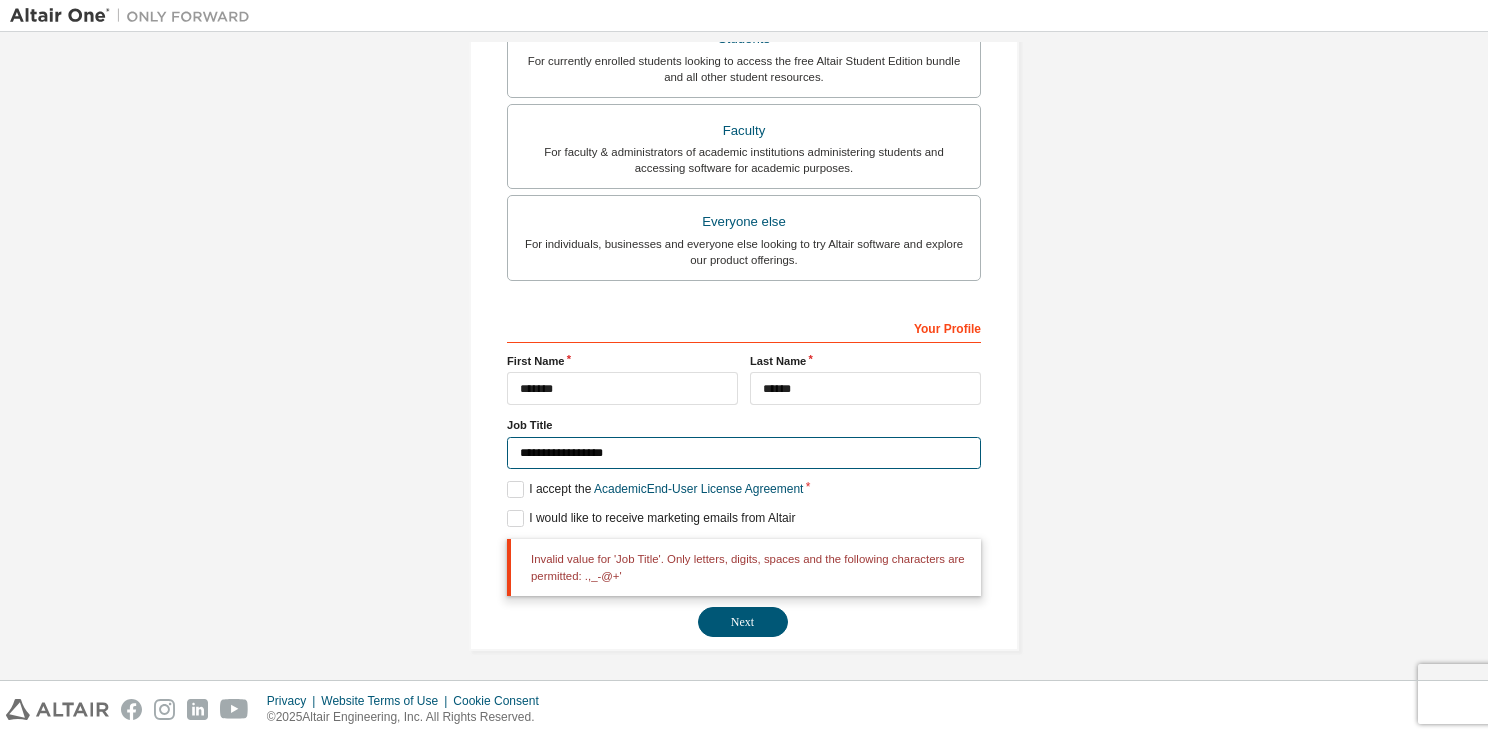type on "**********" 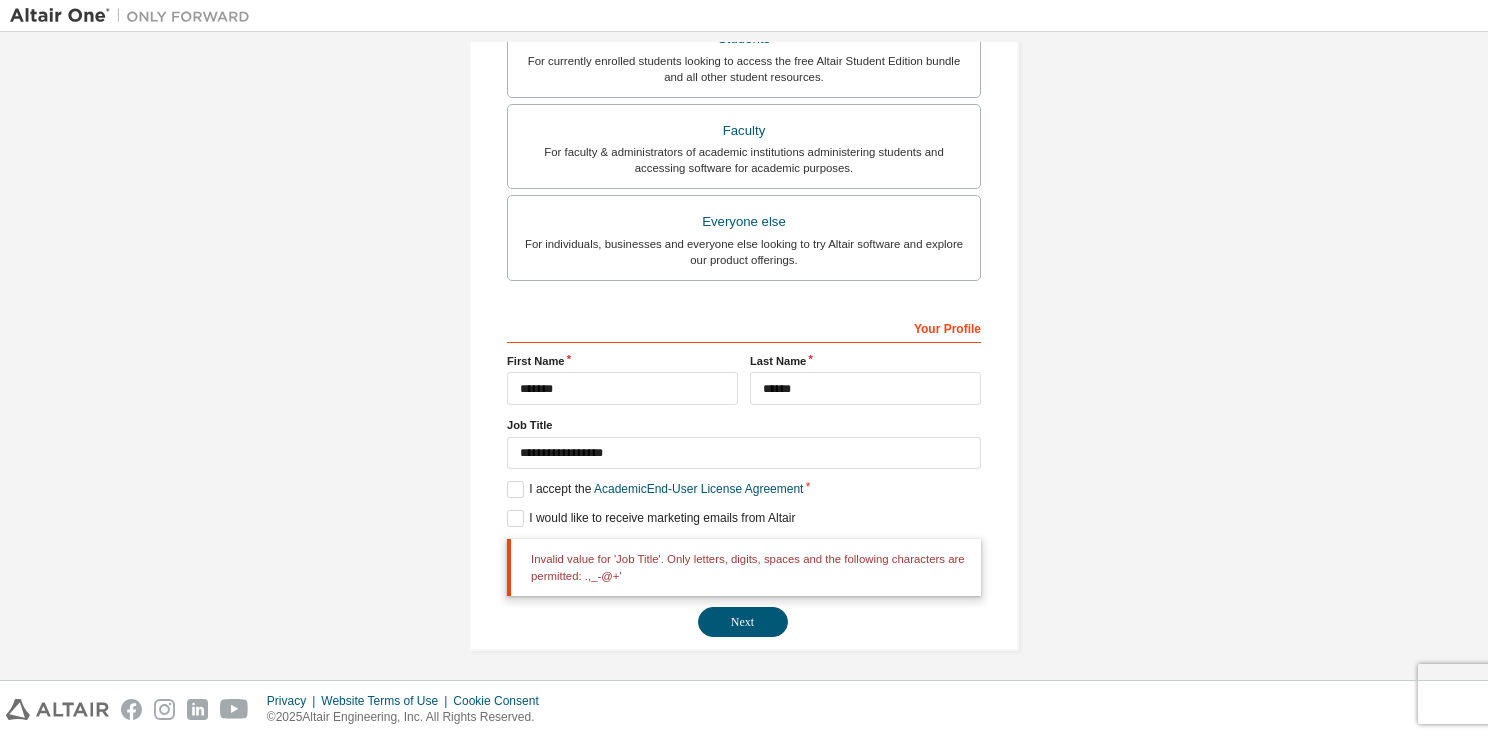 click on "Create an Altair One Account For Free Trials, Licenses, Downloads, Learning & Documentation and so much more. Personal Info Verify Email Account Info Security Setup This is a federated email. No need to register a new account. You should be able to login by using your company's SSO credentials. Email already exists. Please try to login instead. Account Type Academic emails outside our recognised list will require manual verification. You must enter a valid email address provided by your academic institution (e.g., [EMAIL]). What if I cannot get one? Altair Customers For existing customers looking to access software downloads, HPC resources, community, trainings and support. Students For currently enrolled students looking to access the free Altair Student Edition bundle and all other student resources. Faculty For faculty & administrators of academic institutions administering students and accessing software for academic purposes. Everyone else Your Profile" at bounding box center [744, 111] 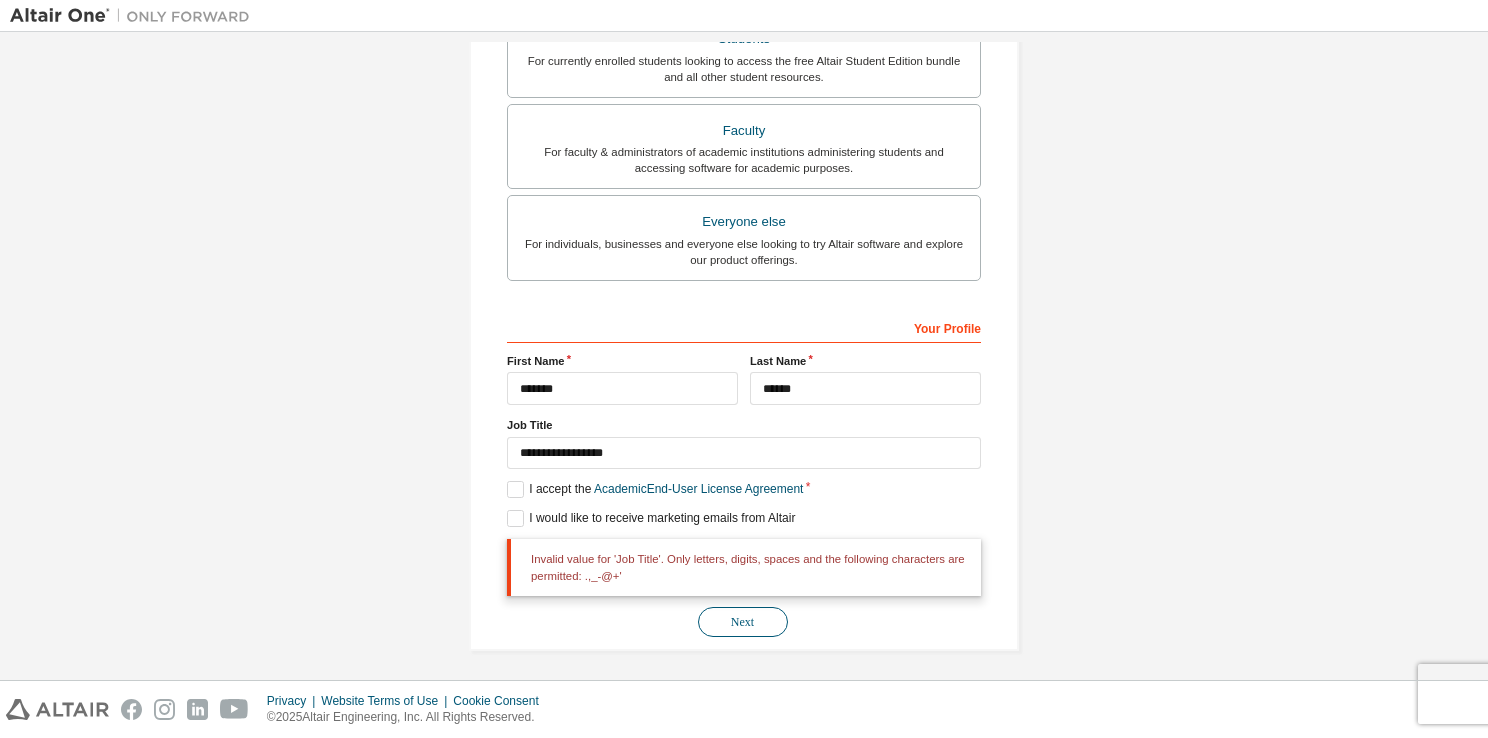 click on "Next" at bounding box center (743, 622) 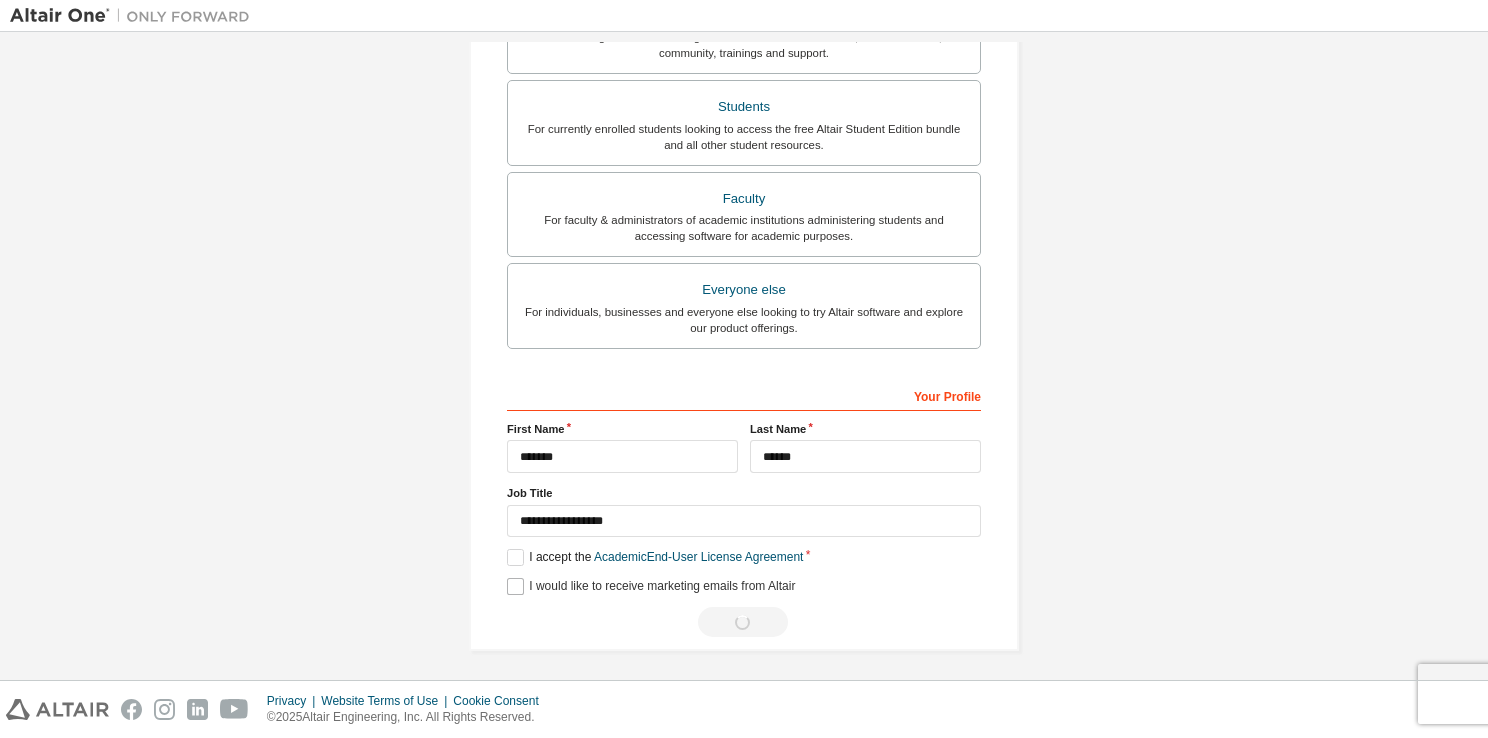 scroll, scrollTop: 0, scrollLeft: 0, axis: both 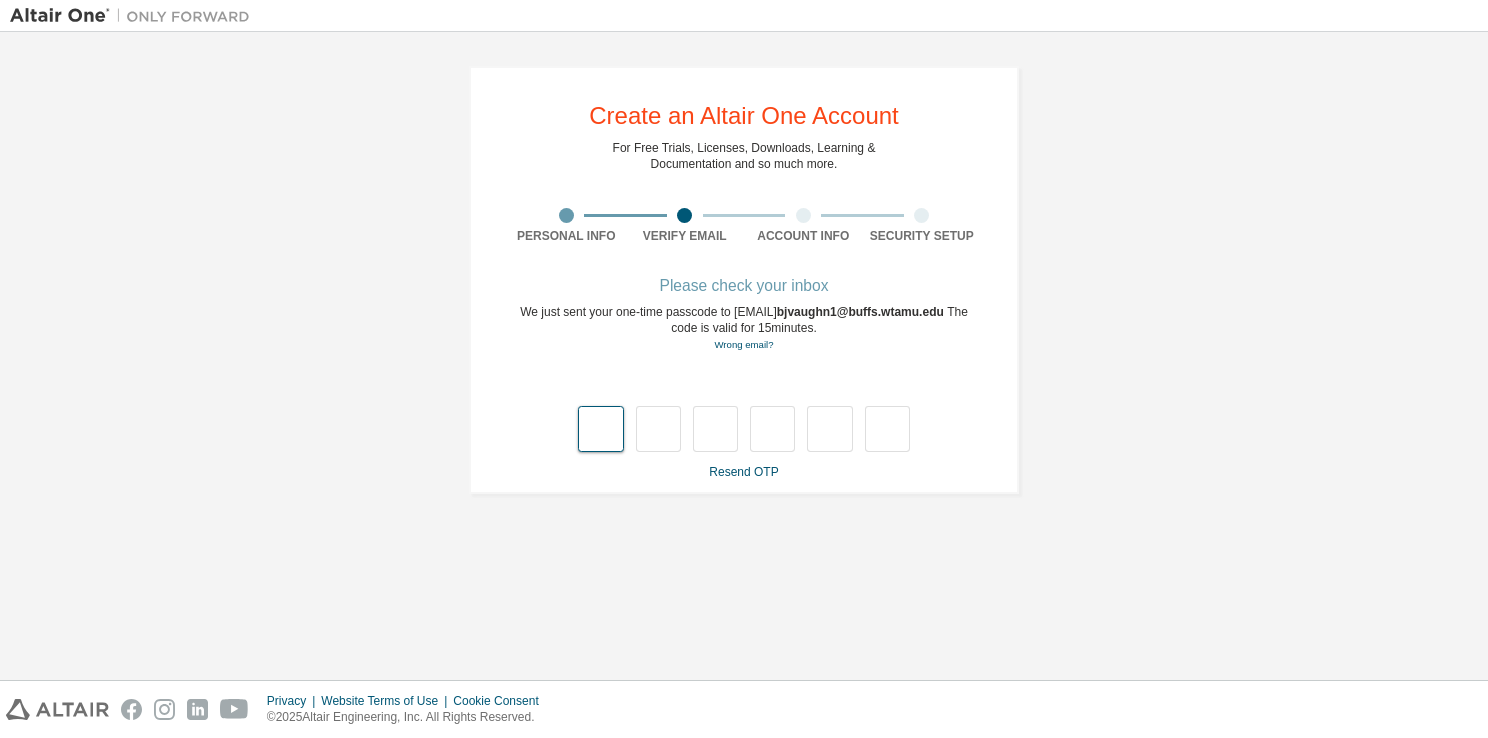 type on "*" 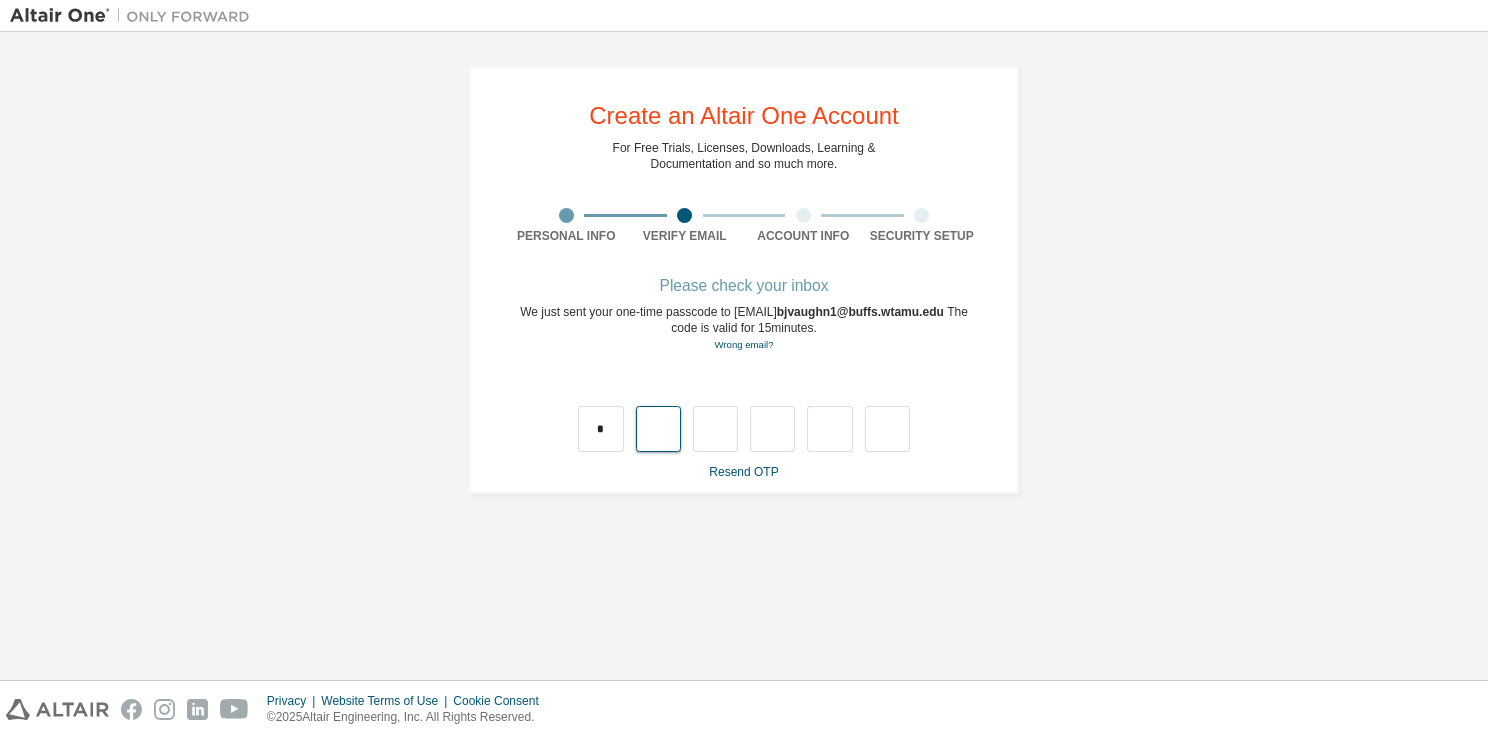 type on "*" 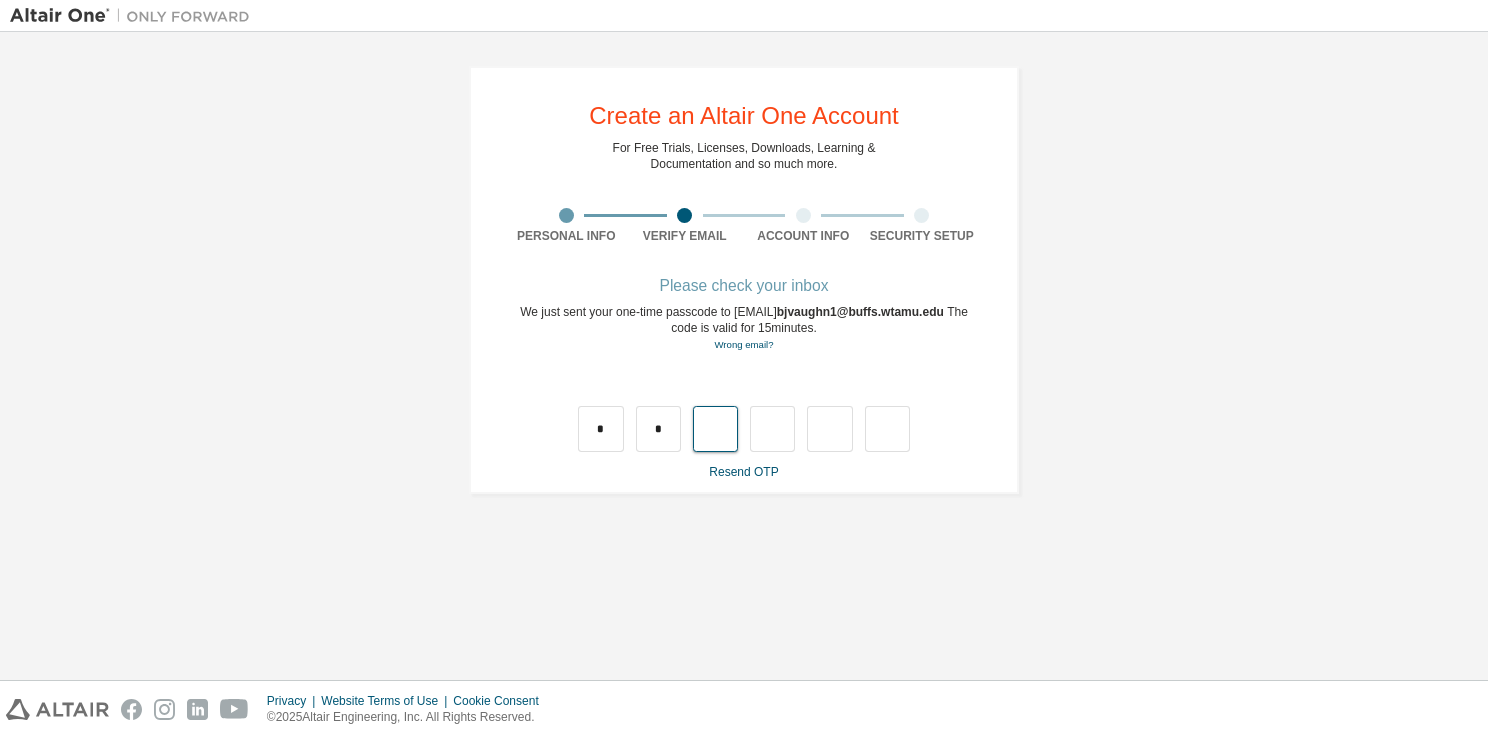 type on "*" 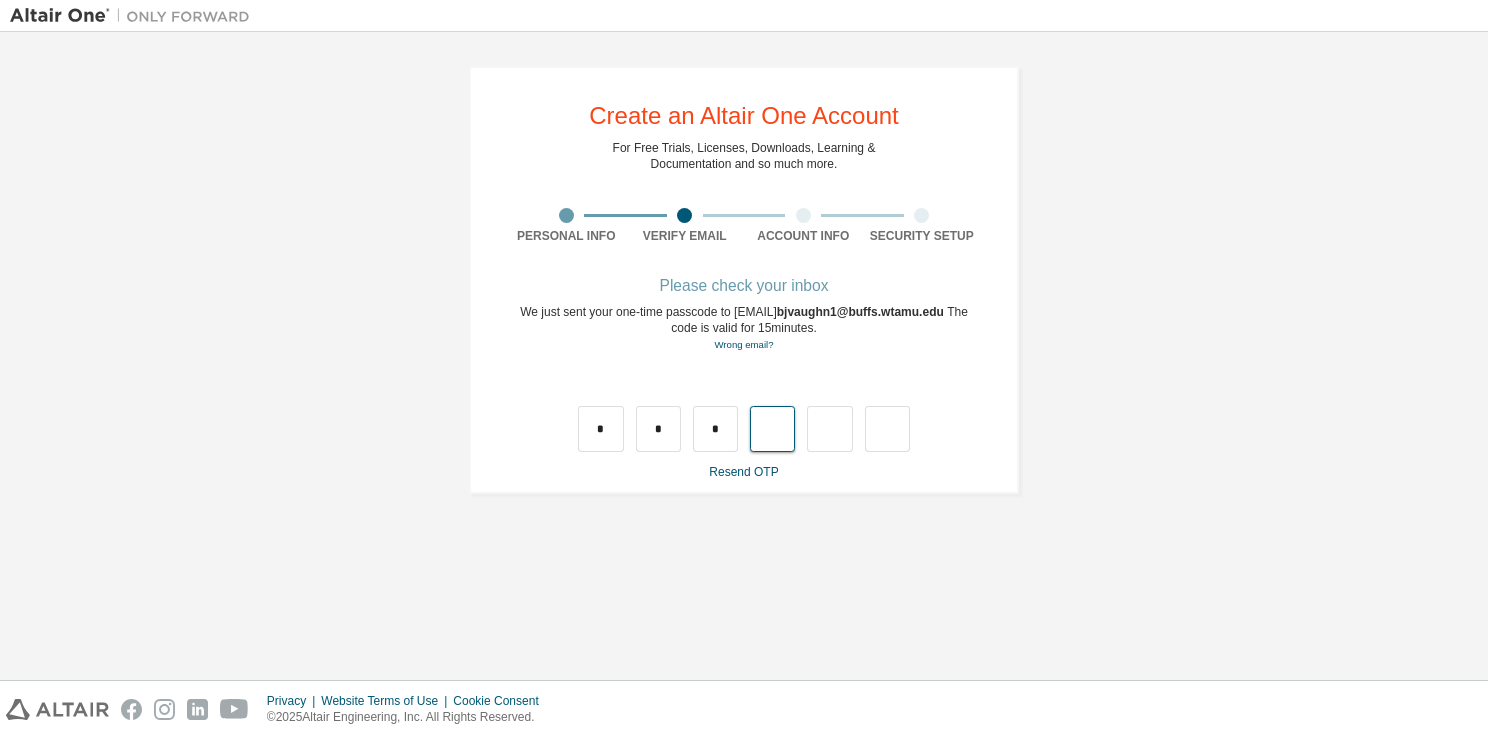 type on "*" 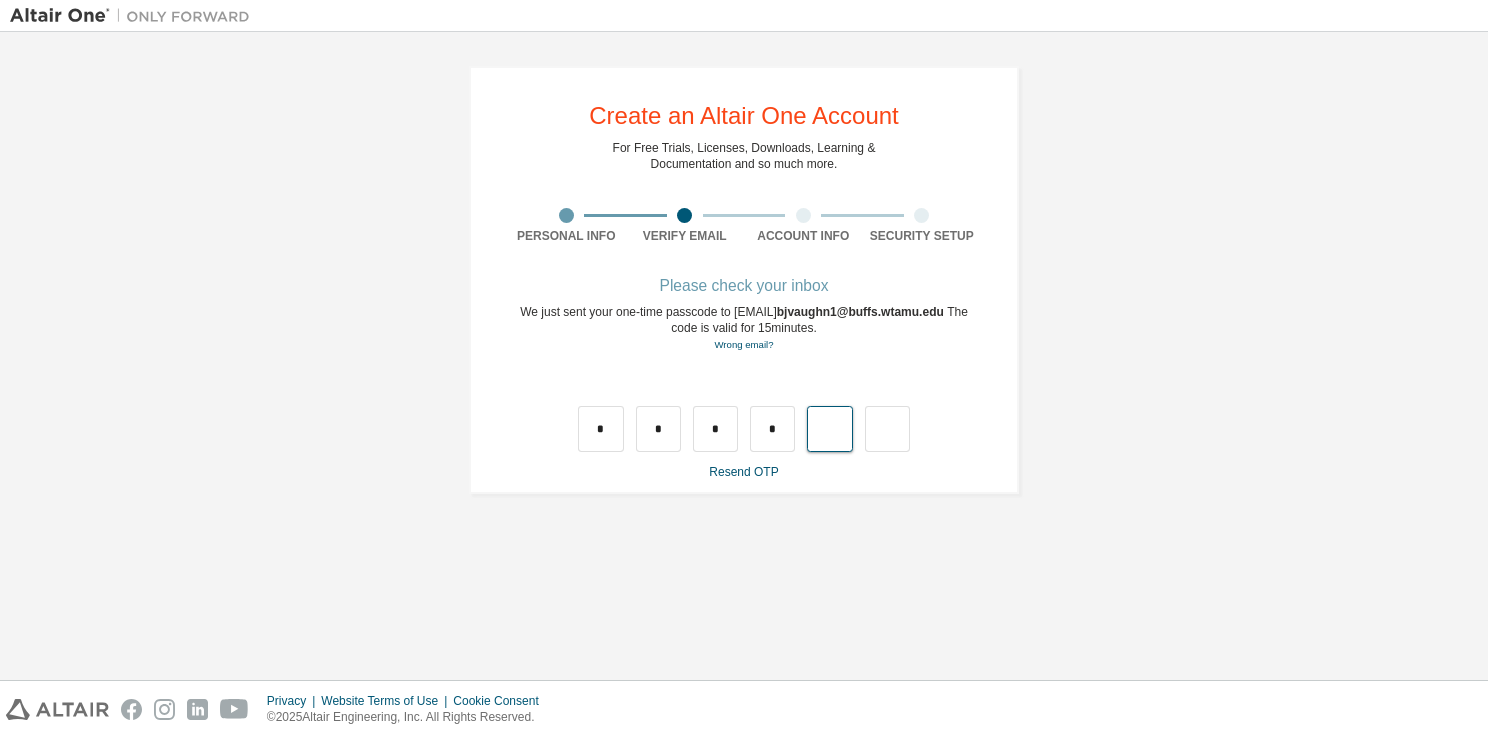 type on "*" 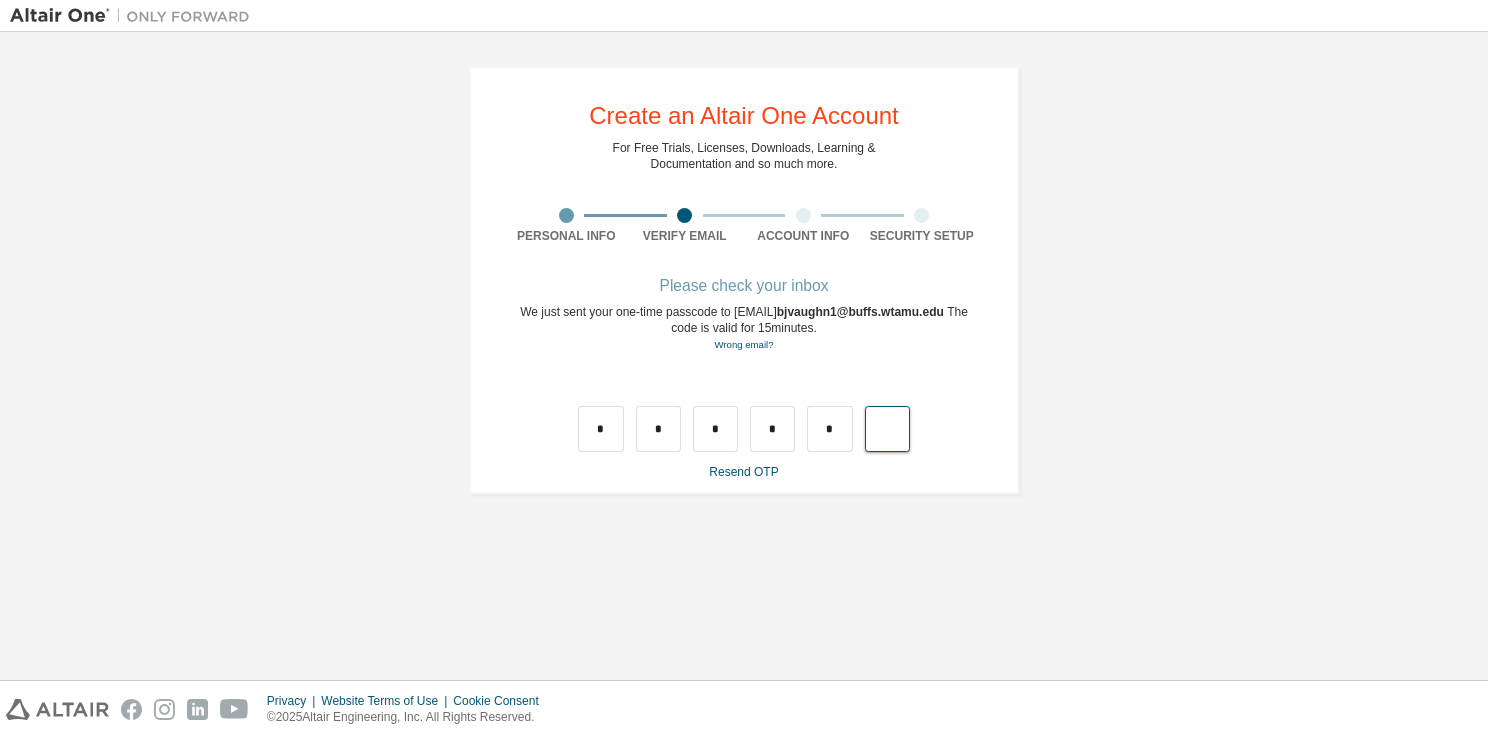 type on "*" 